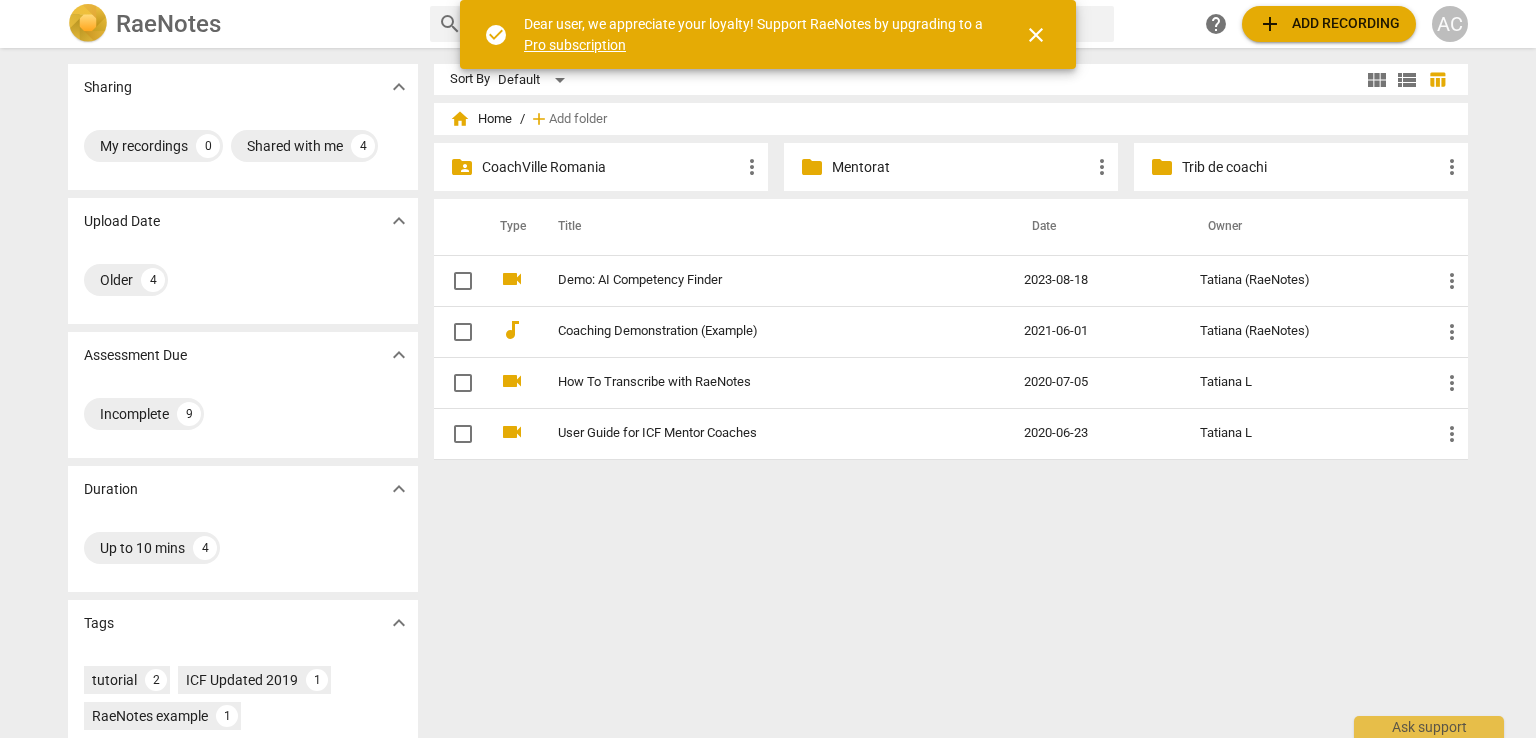 scroll, scrollTop: 0, scrollLeft: 0, axis: both 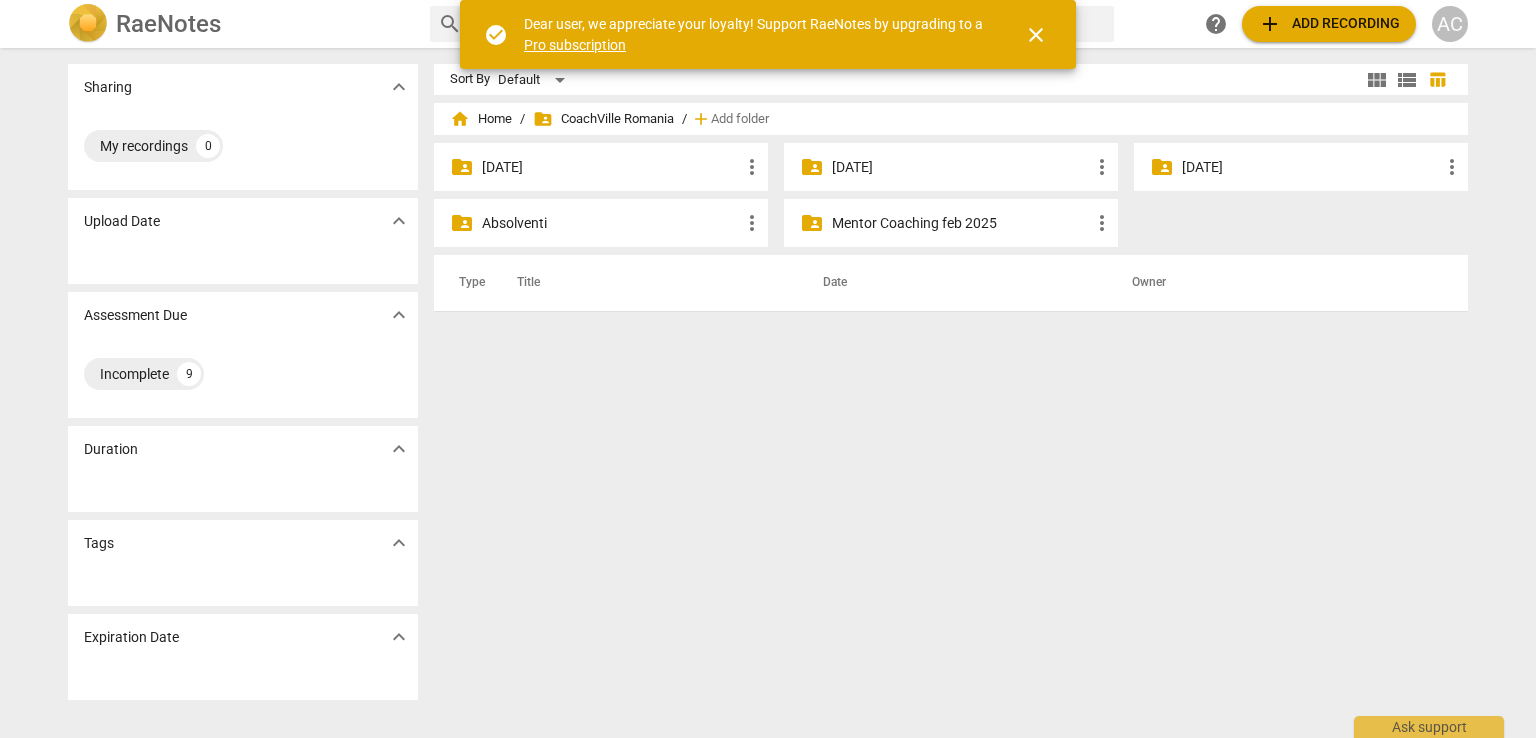 click on "folder_shared [DATE] more_vert" at bounding box center (951, 167) 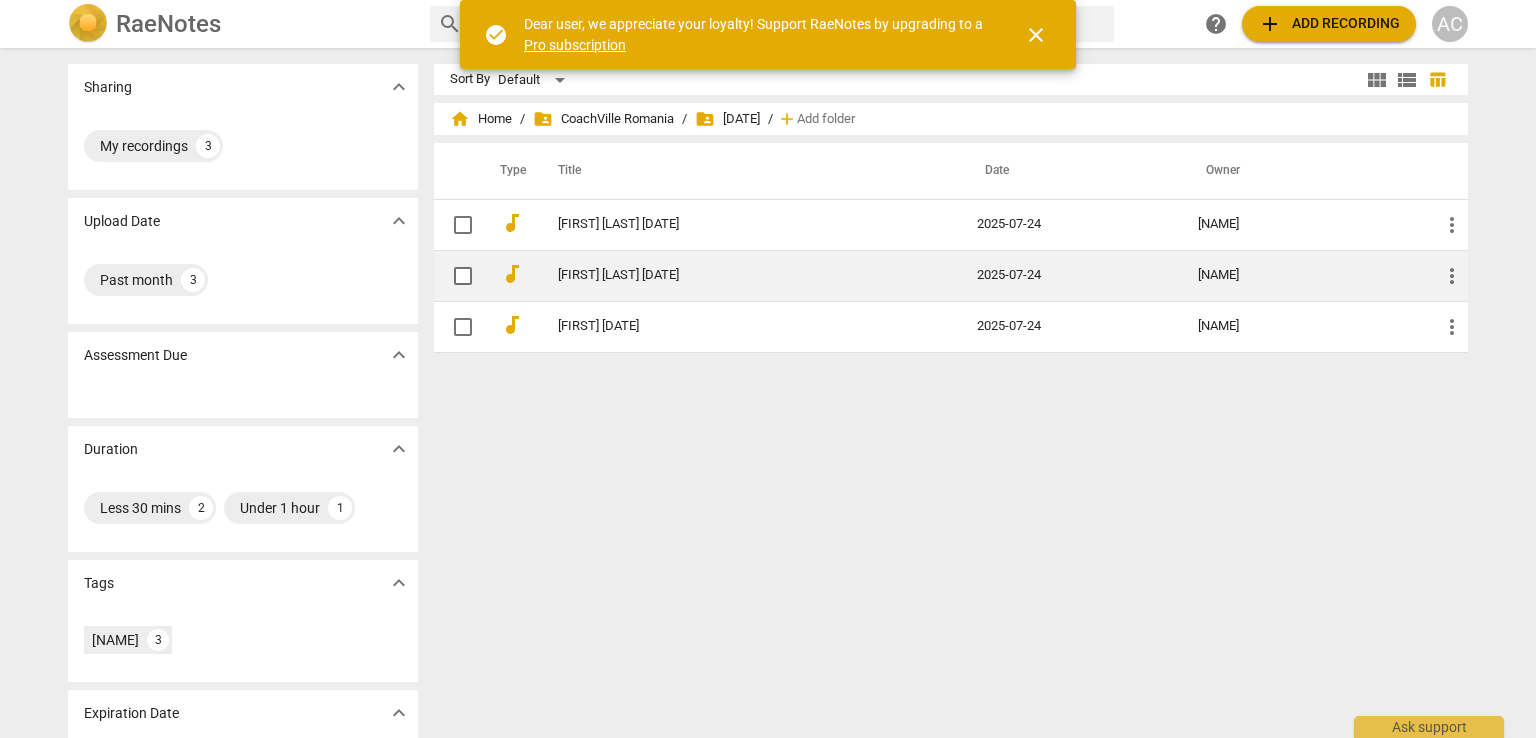 click on "[FIRST] [LAST] [DATE]" at bounding box center [731, 275] 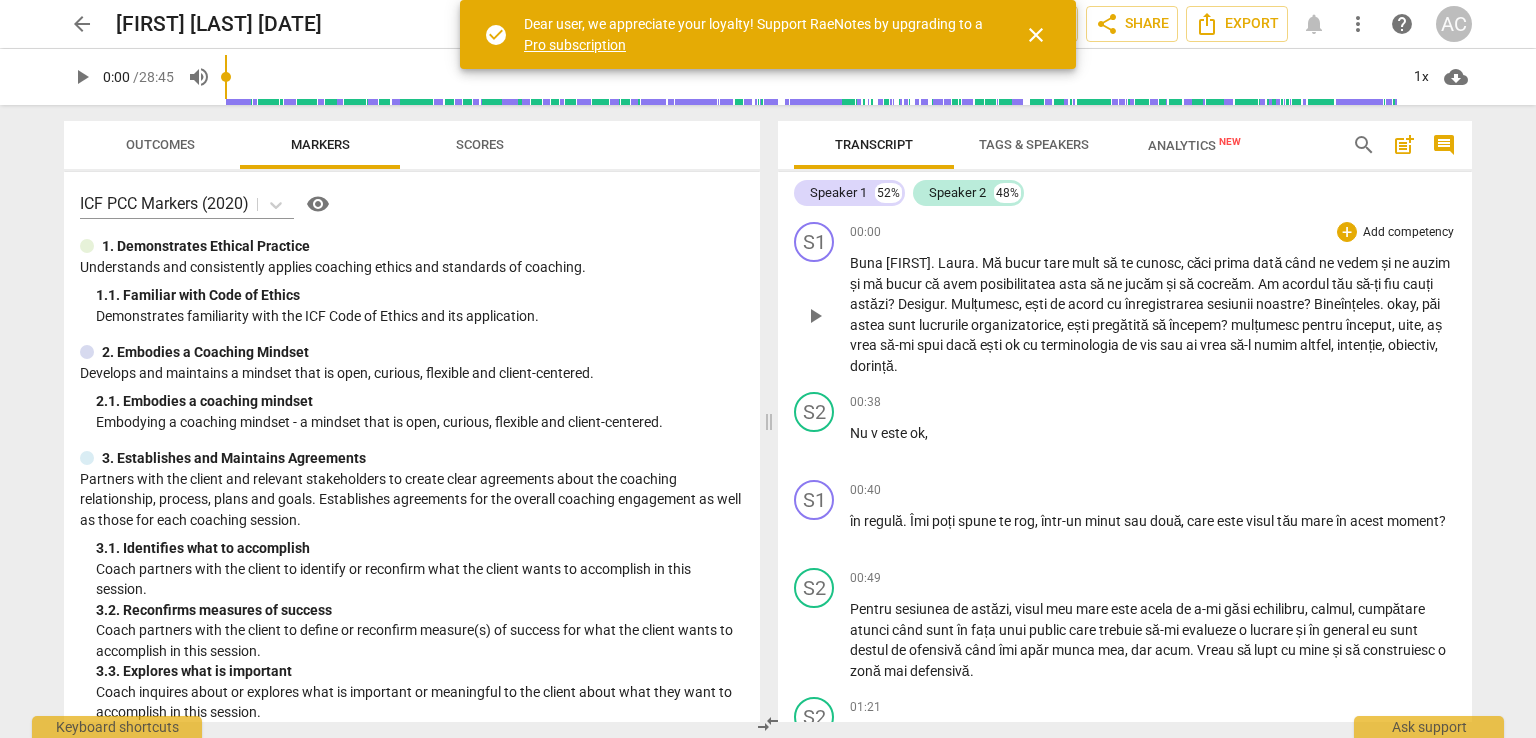 click on "posibilitatea" at bounding box center [1019, 284] 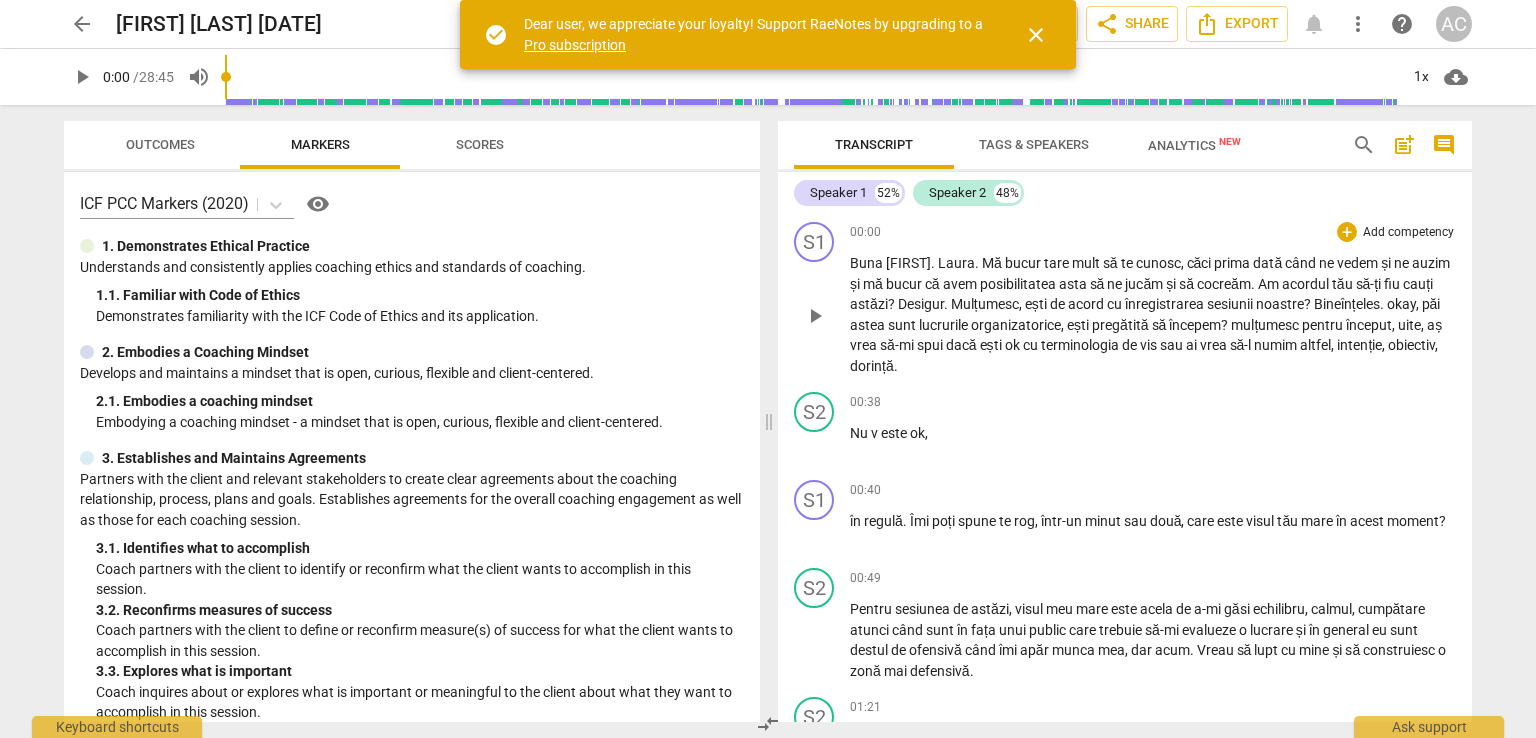 click on "înregistrarea" at bounding box center [1166, 304] 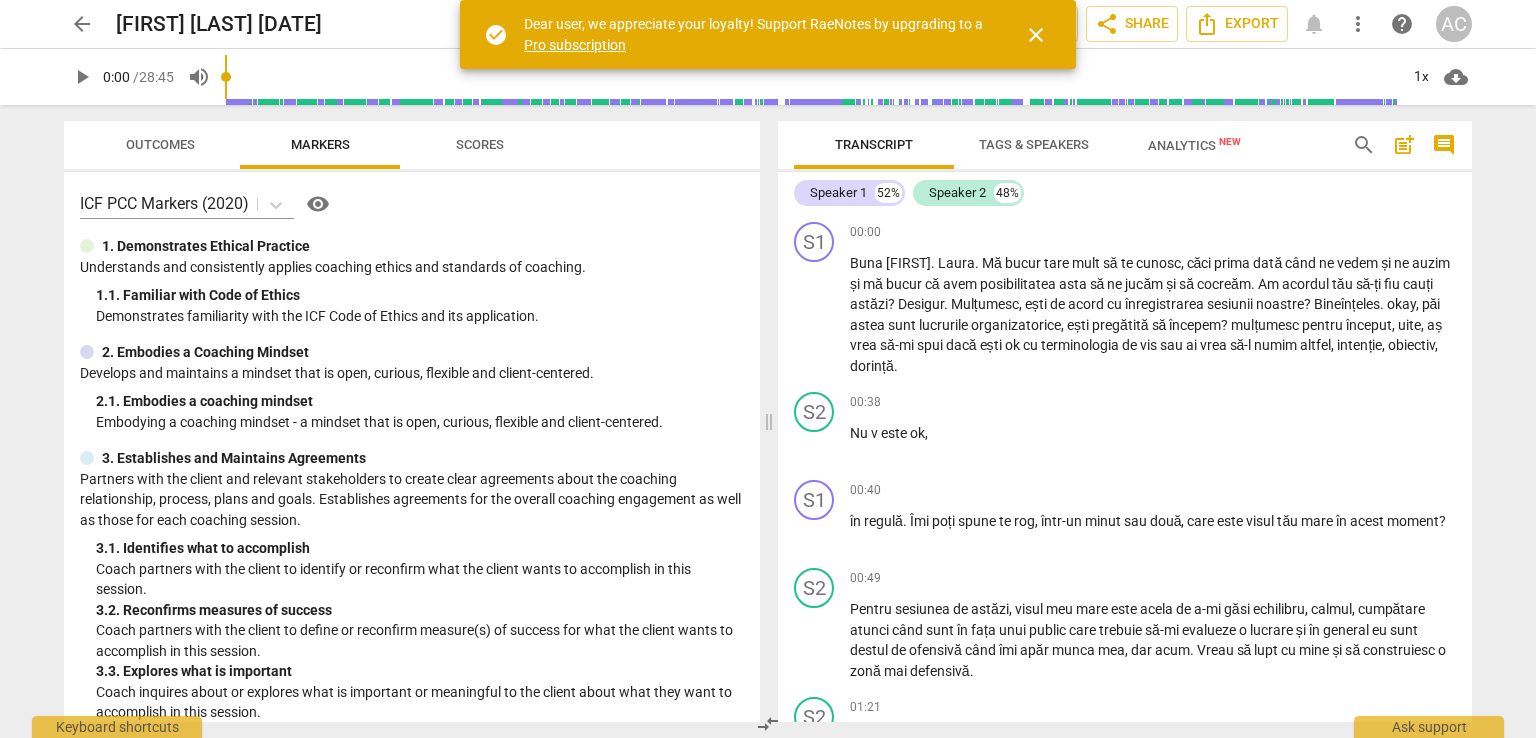 click on "close" at bounding box center (1036, 35) 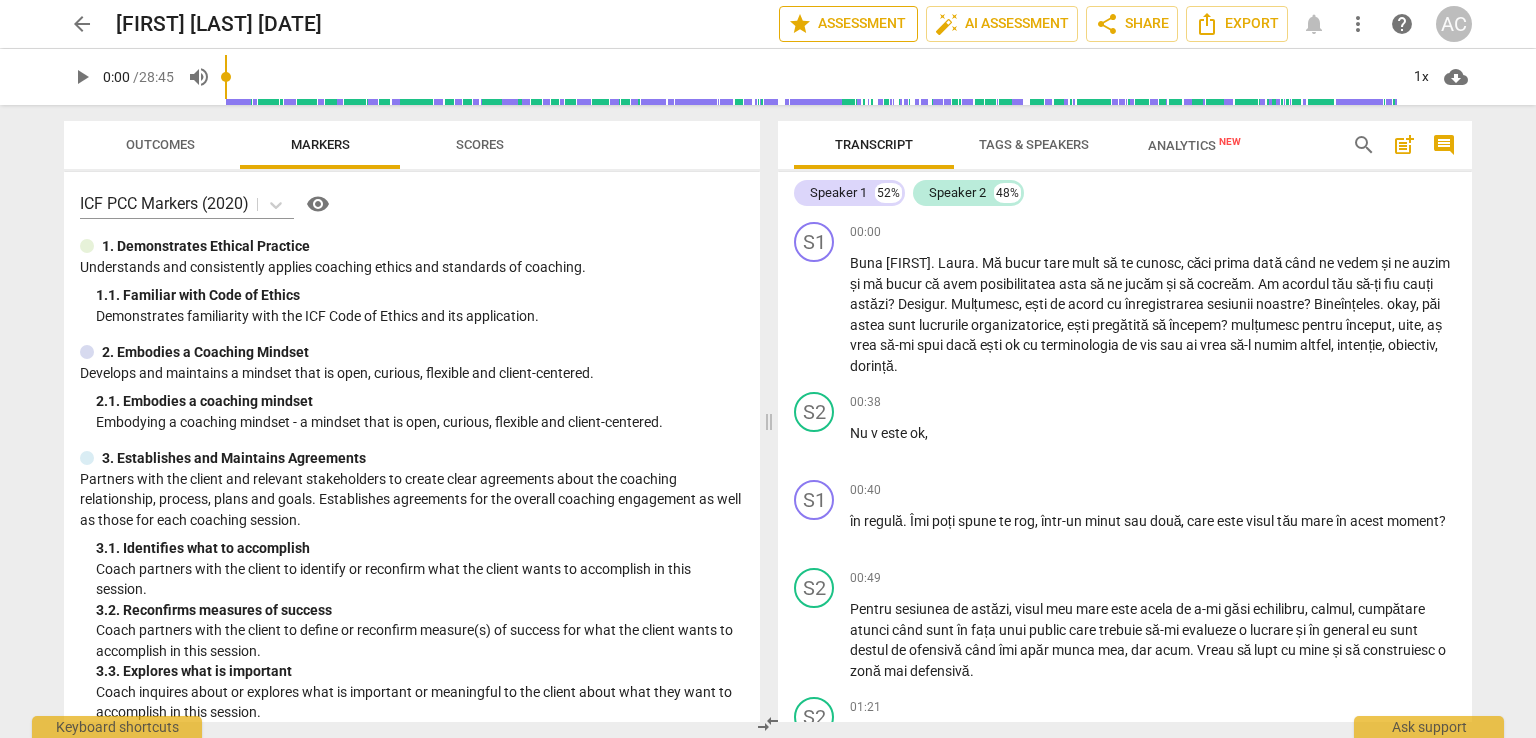 click on "star    Assessment" at bounding box center [848, 24] 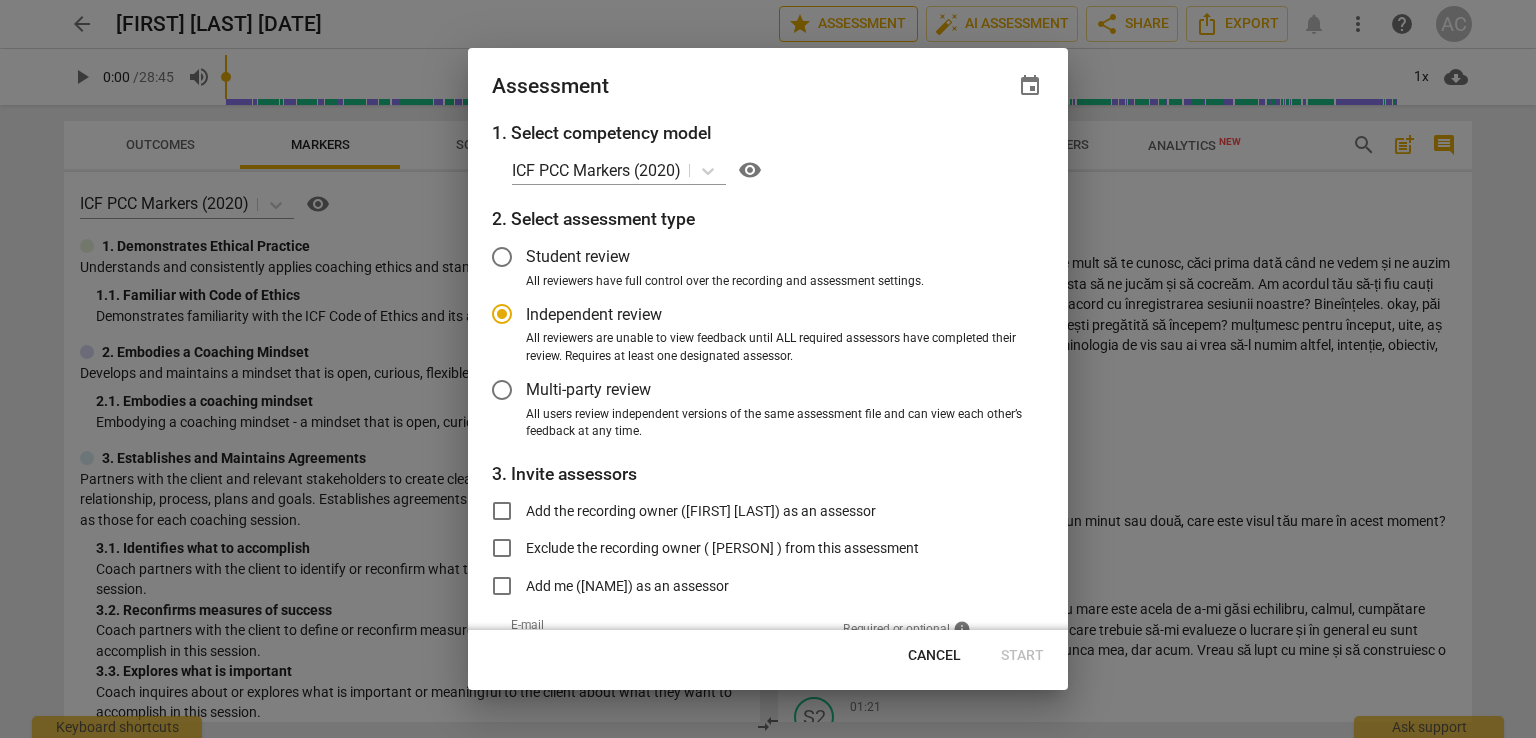 radio on "false" 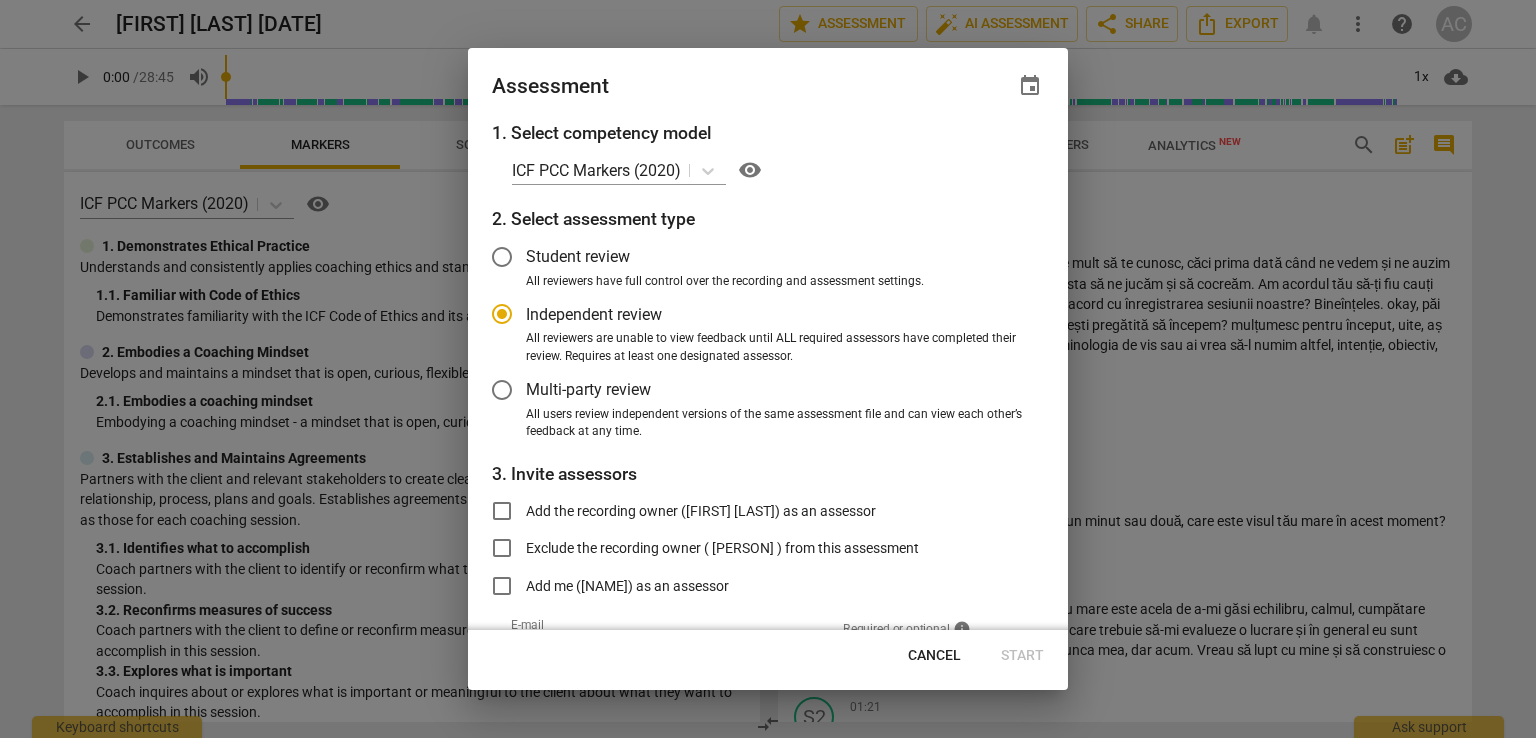 click on "Multi-party review" at bounding box center [588, 389] 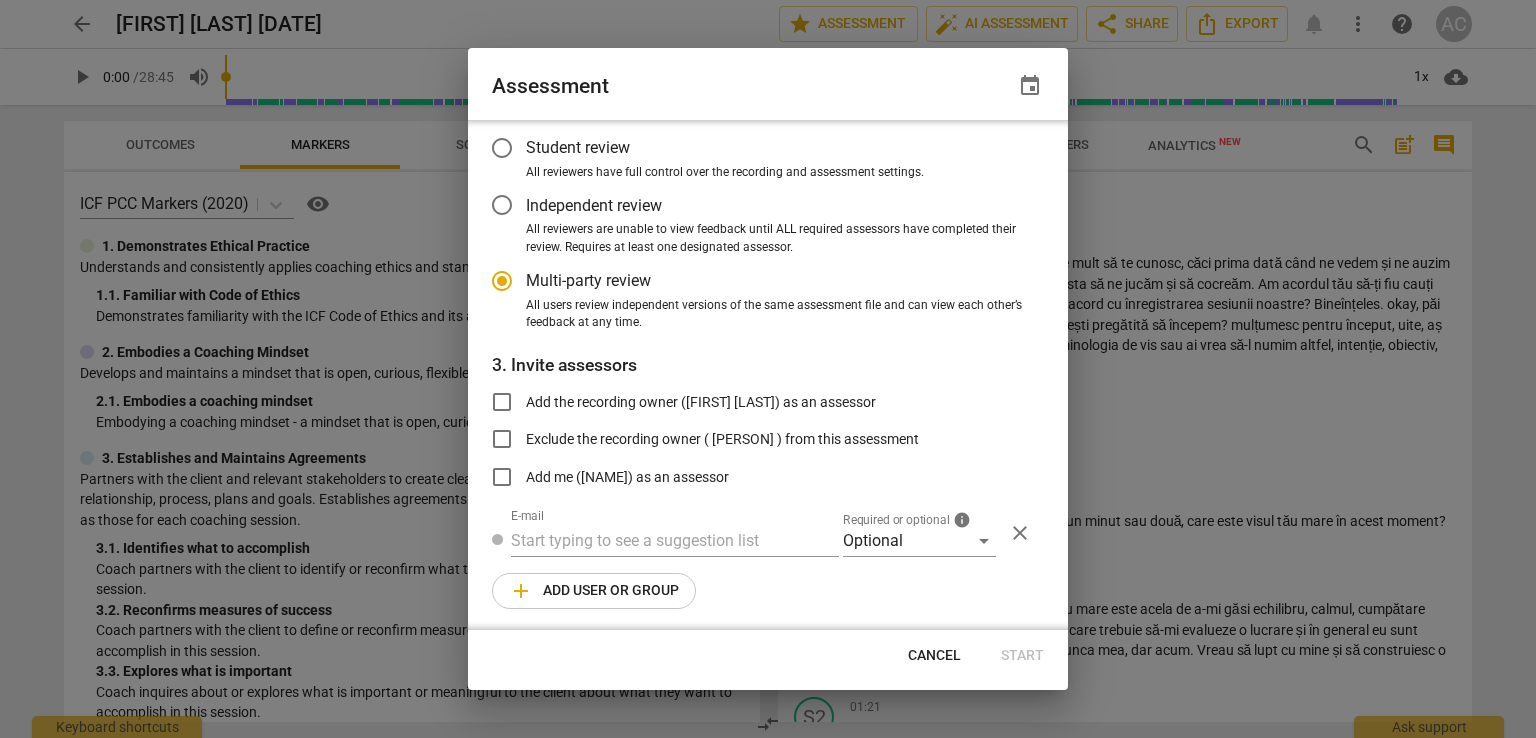 radio on "false" 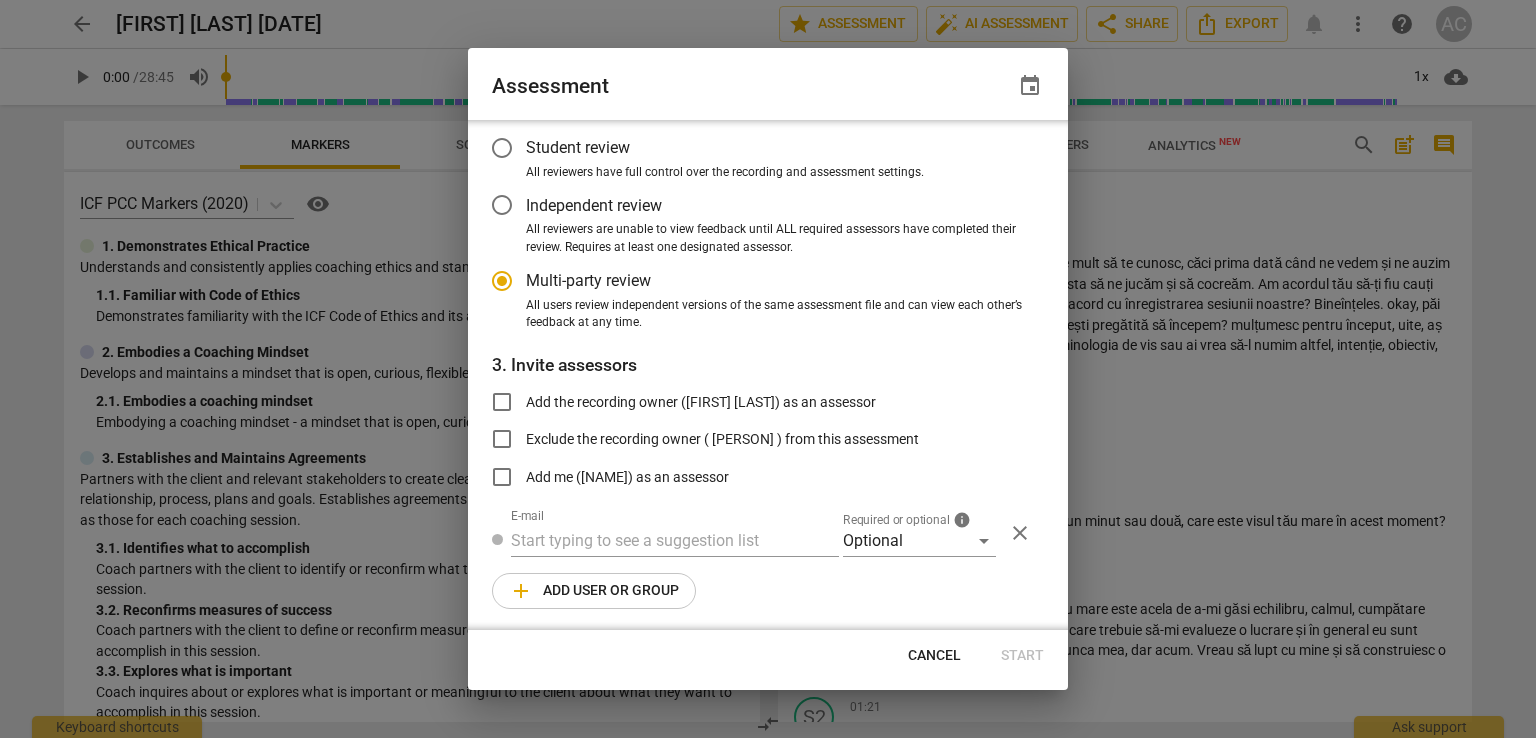 scroll, scrollTop: 112, scrollLeft: 0, axis: vertical 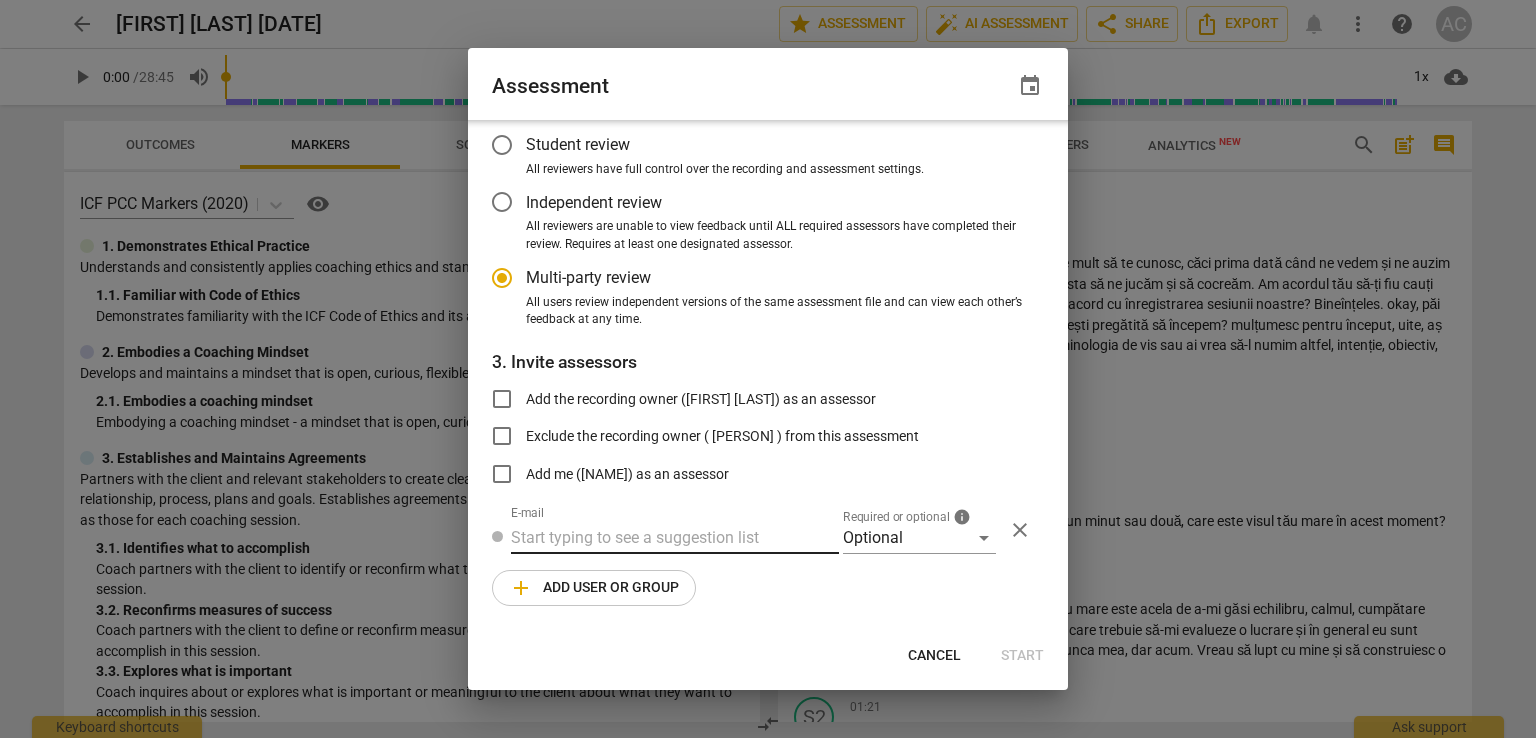 click at bounding box center [675, 538] 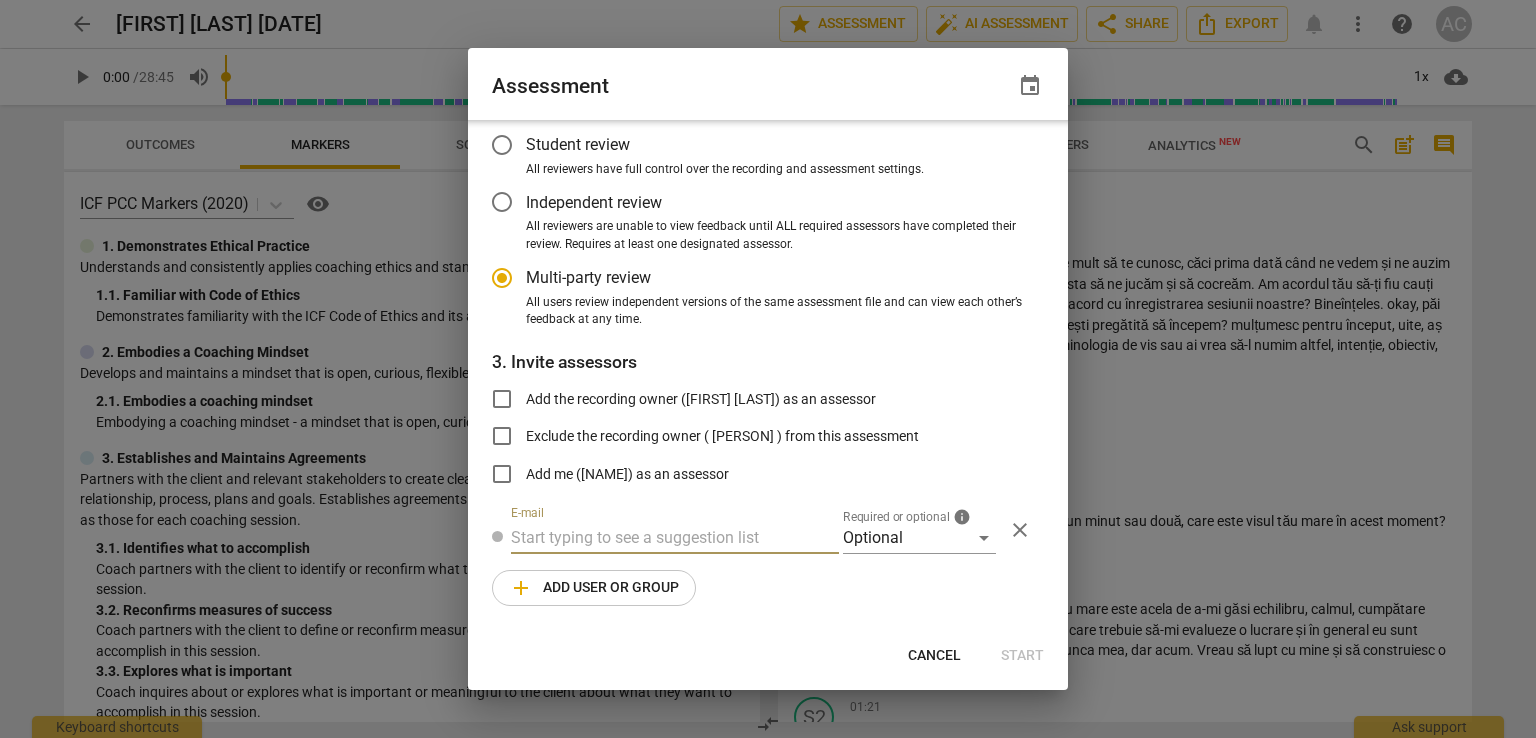 click at bounding box center [675, 538] 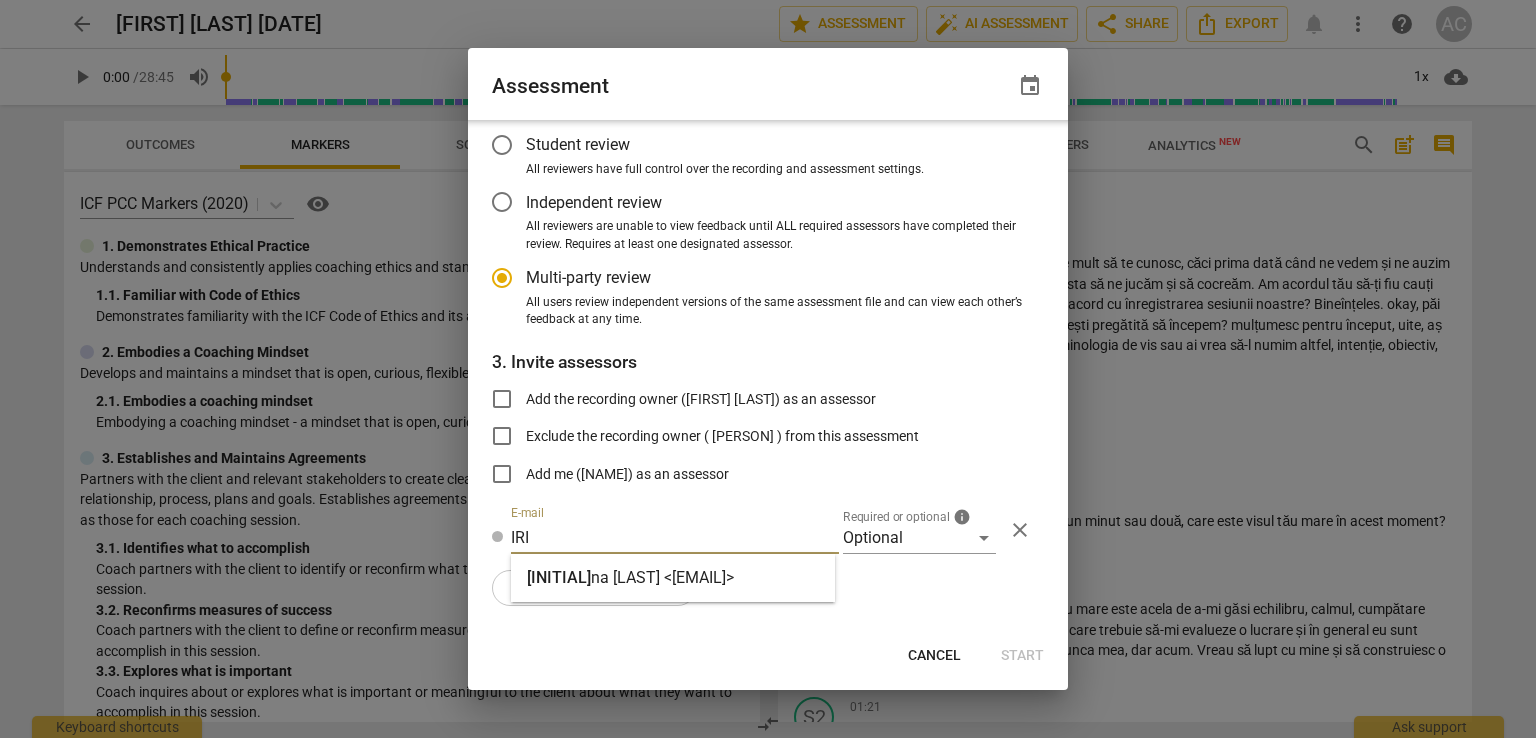 type on "IRI" 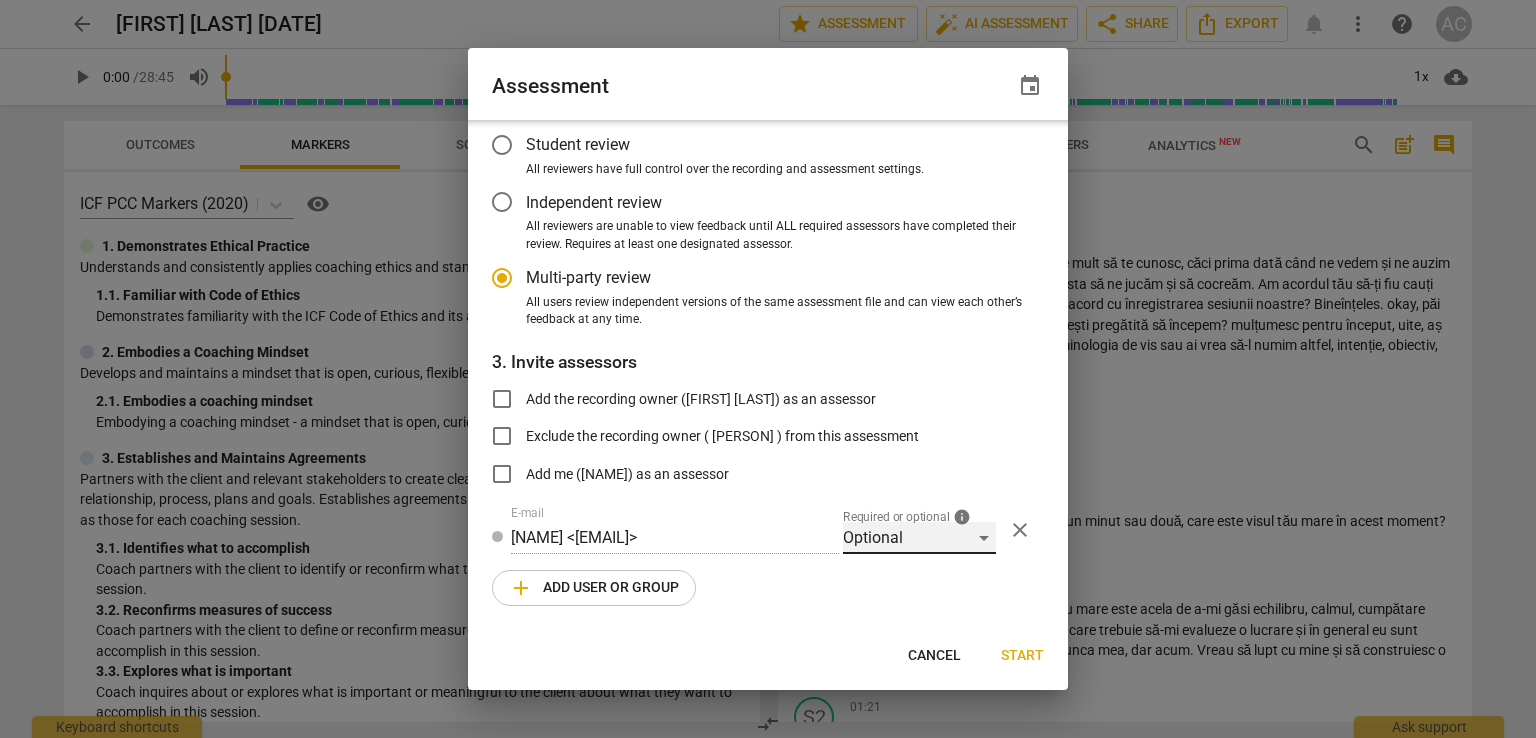 click on "Optional" at bounding box center (919, 538) 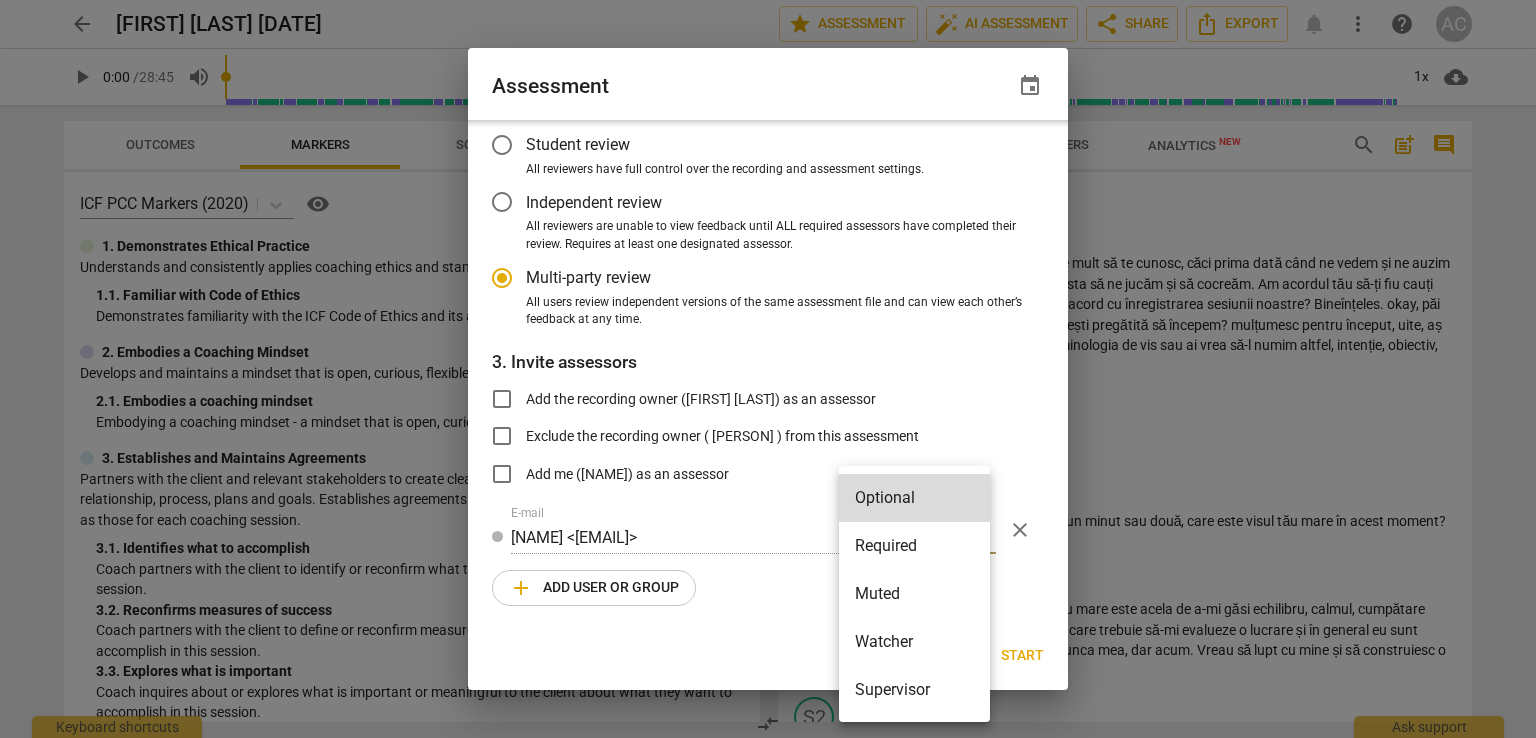 click at bounding box center (768, 369) 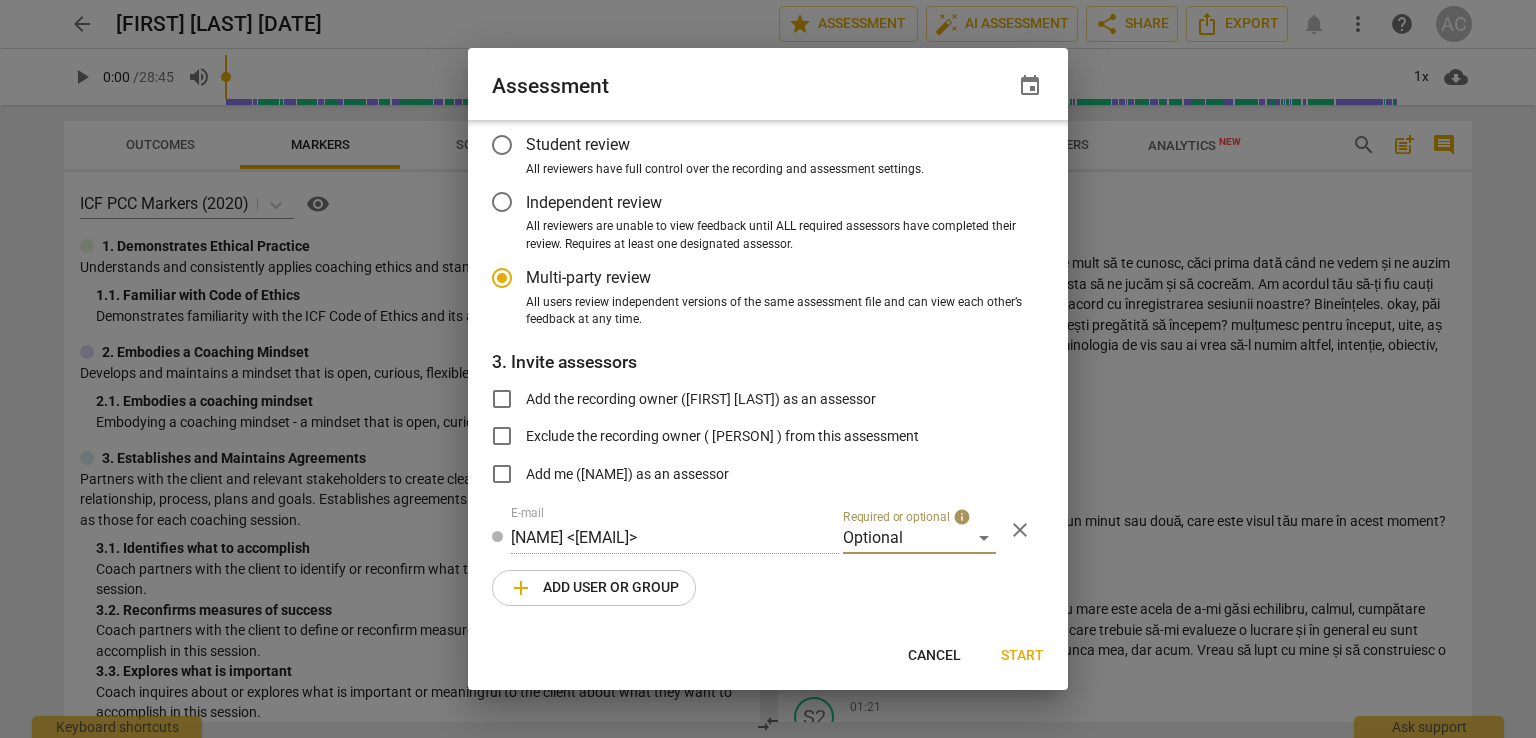 click on "Start" at bounding box center [1022, 656] 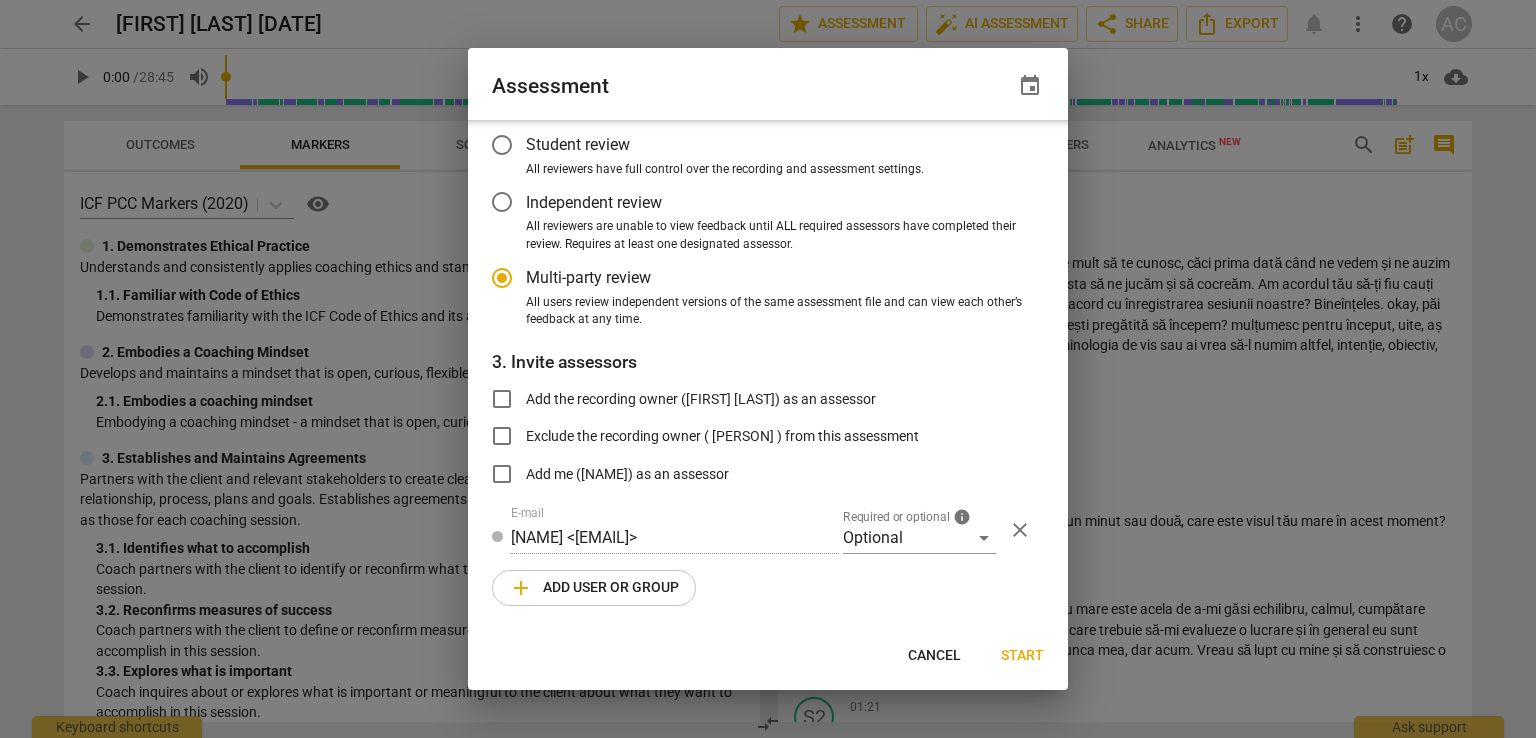 radio on "false" 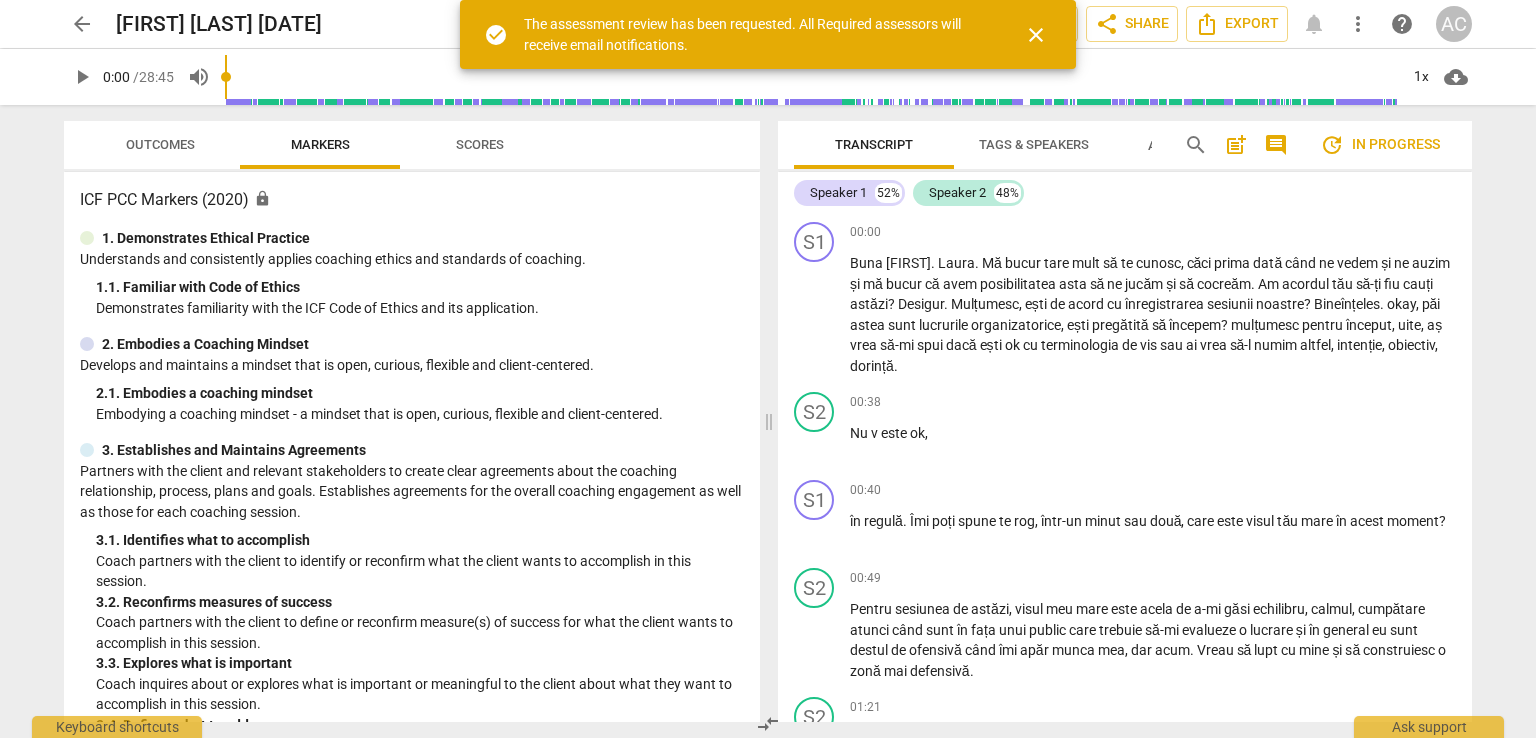 click on "Scores" at bounding box center [480, 144] 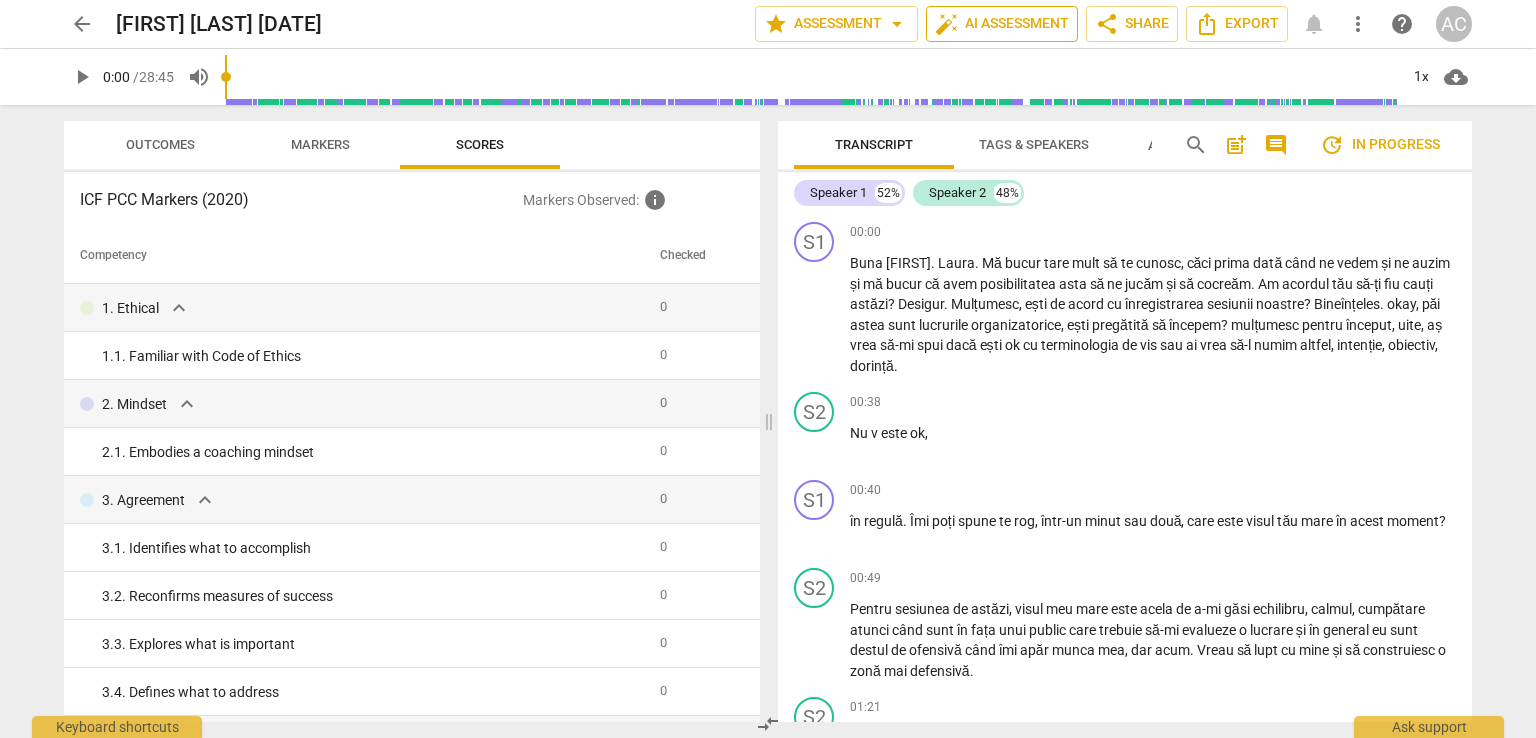 click on "auto_fix_high    AI Assessment" at bounding box center [1002, 24] 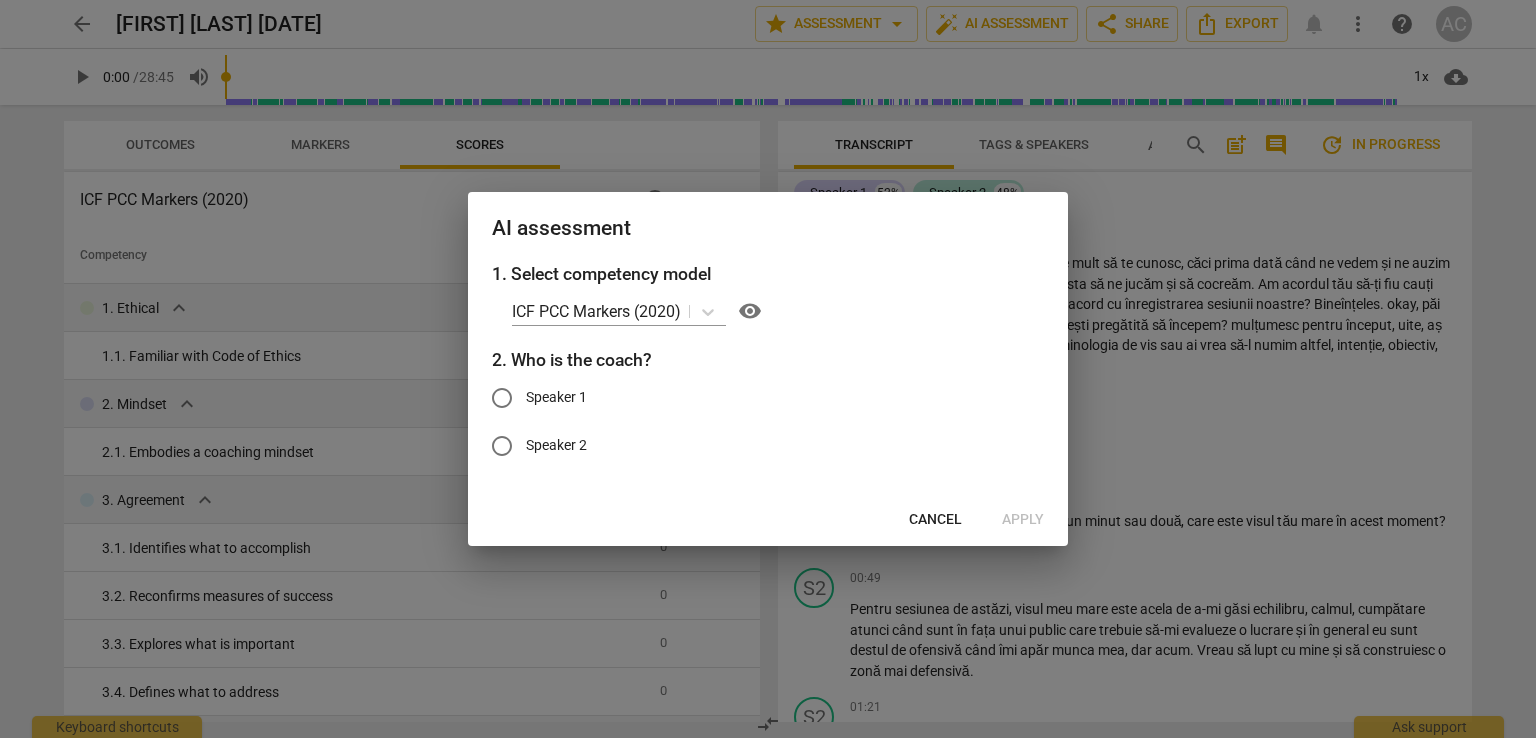 click on "Speaker 1" at bounding box center (502, 398) 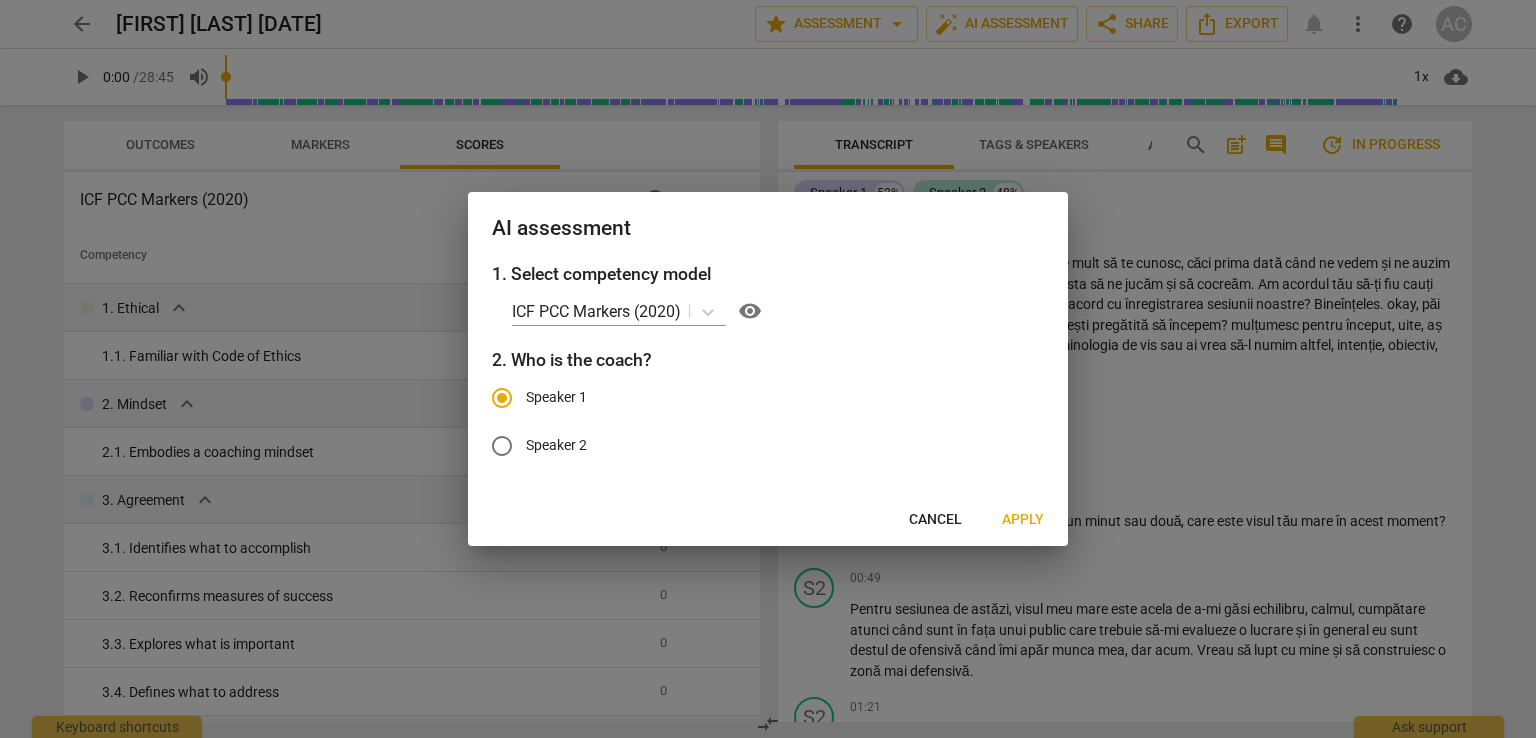 click on "Cancel" at bounding box center (935, 520) 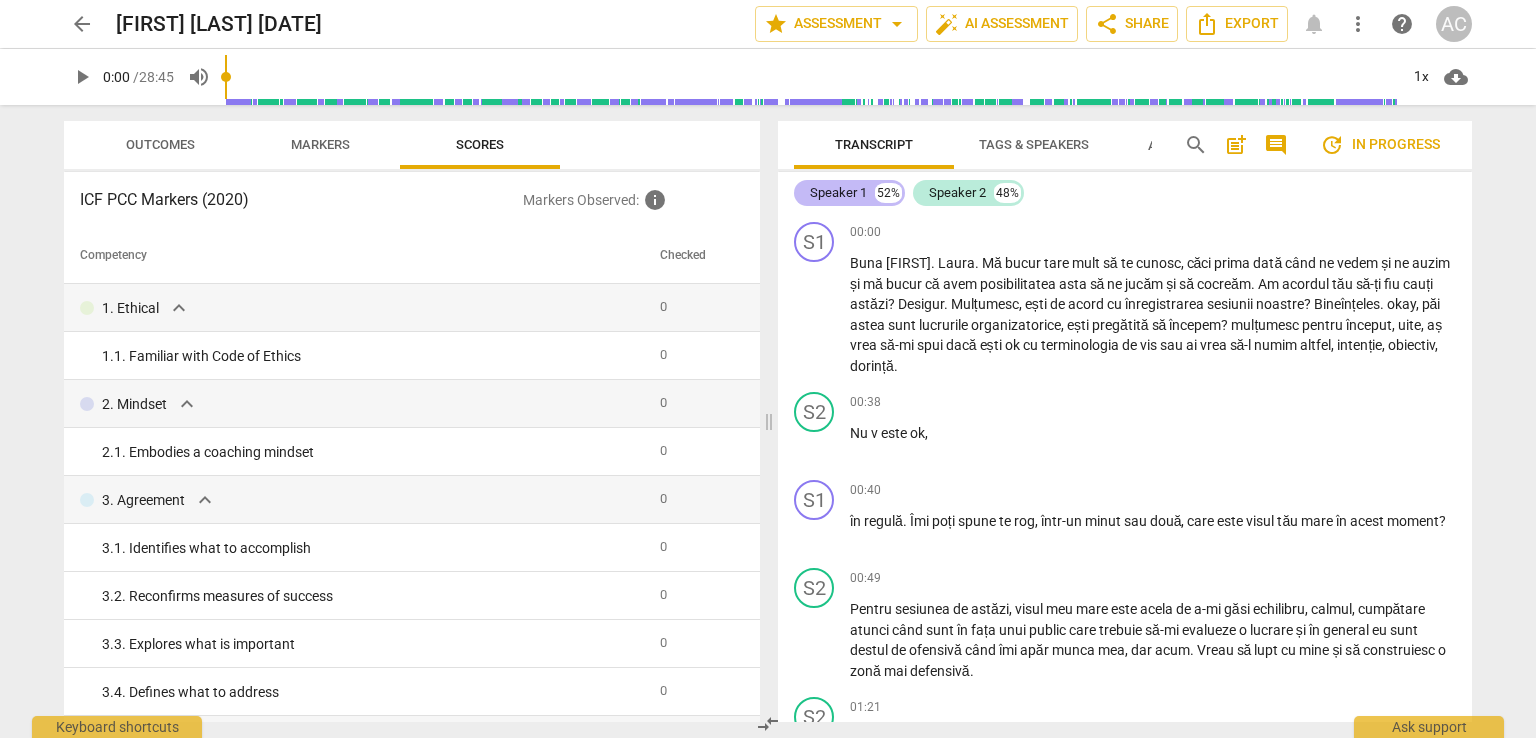 click on "Speaker 1" at bounding box center [838, 193] 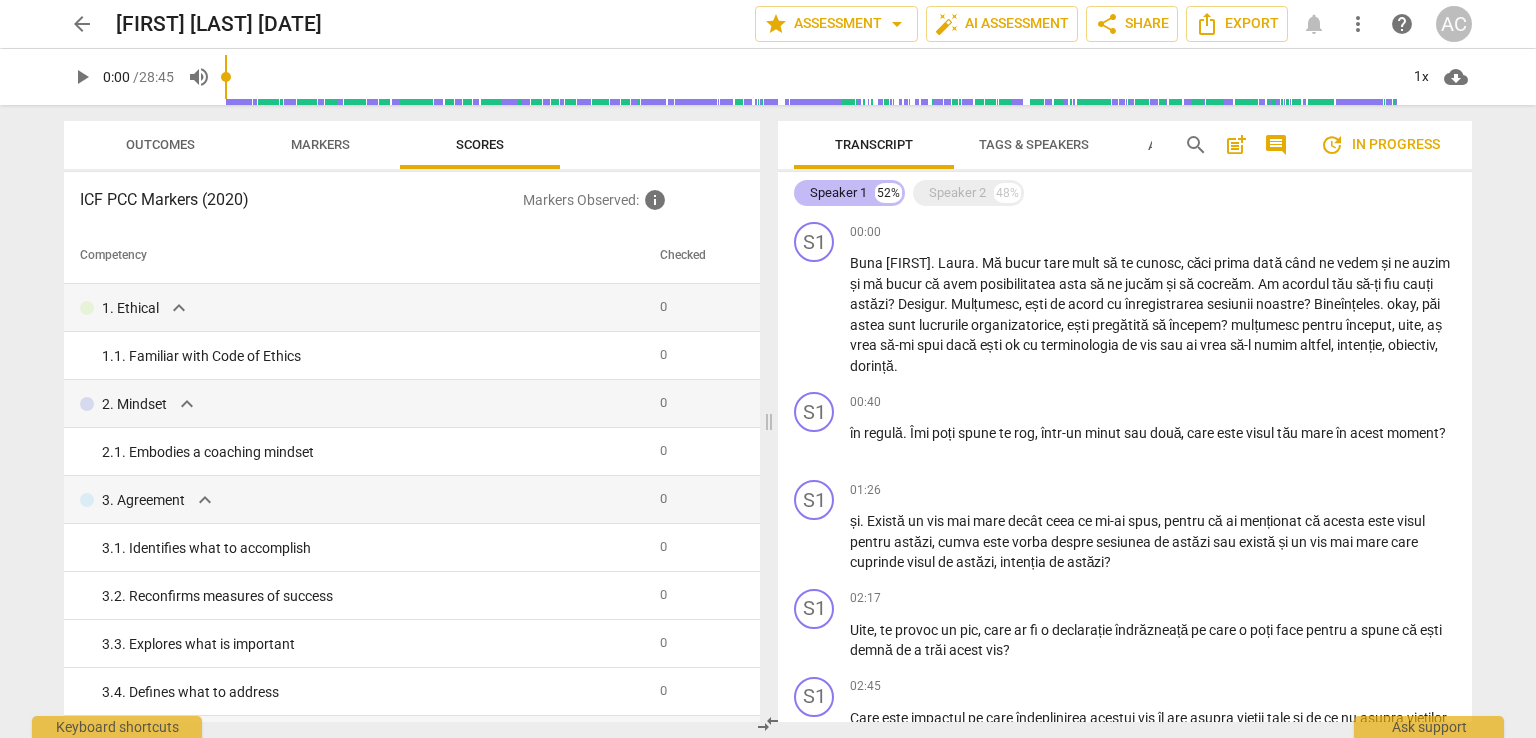 click on "Speaker 1" at bounding box center [838, 193] 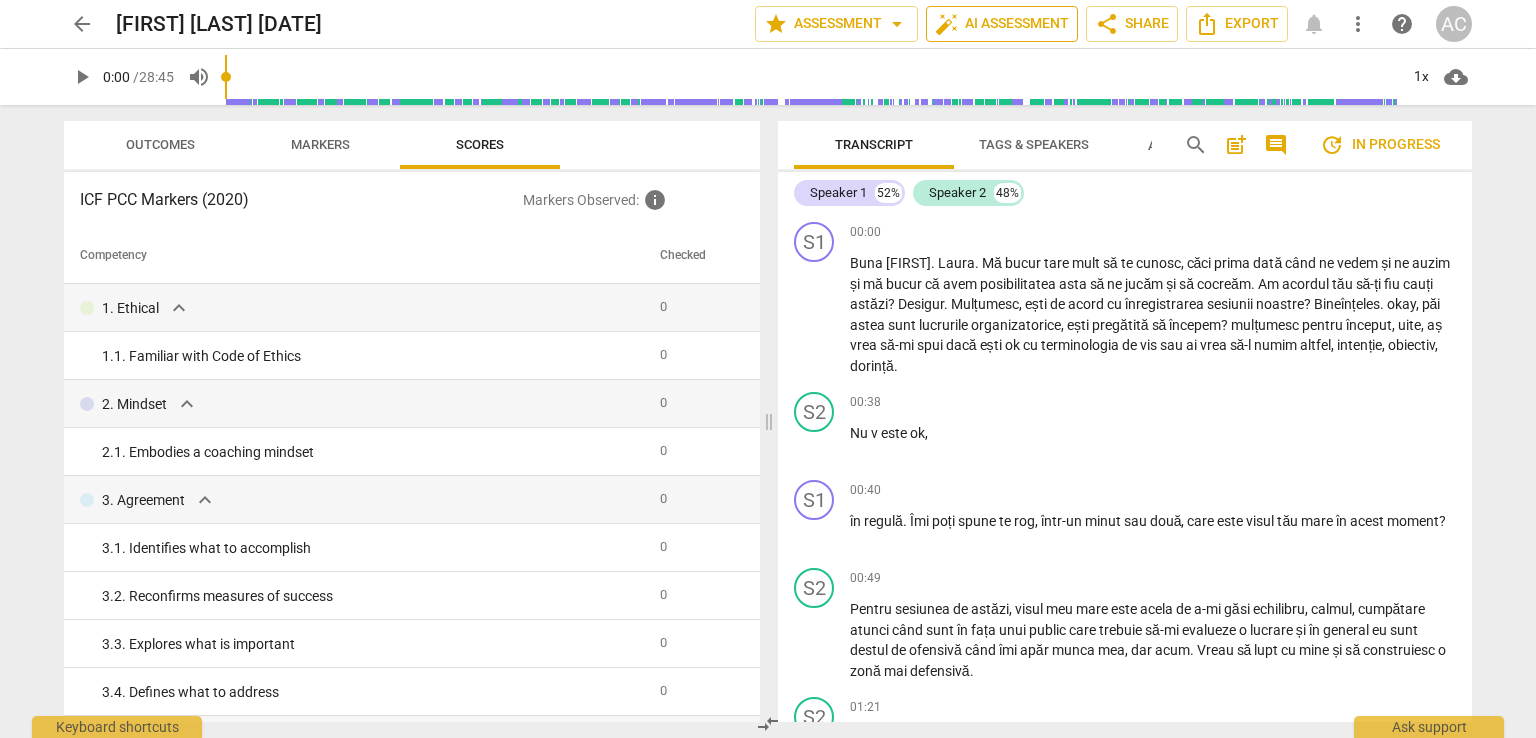 click on "auto_fix_high    AI Assessment" at bounding box center [1002, 24] 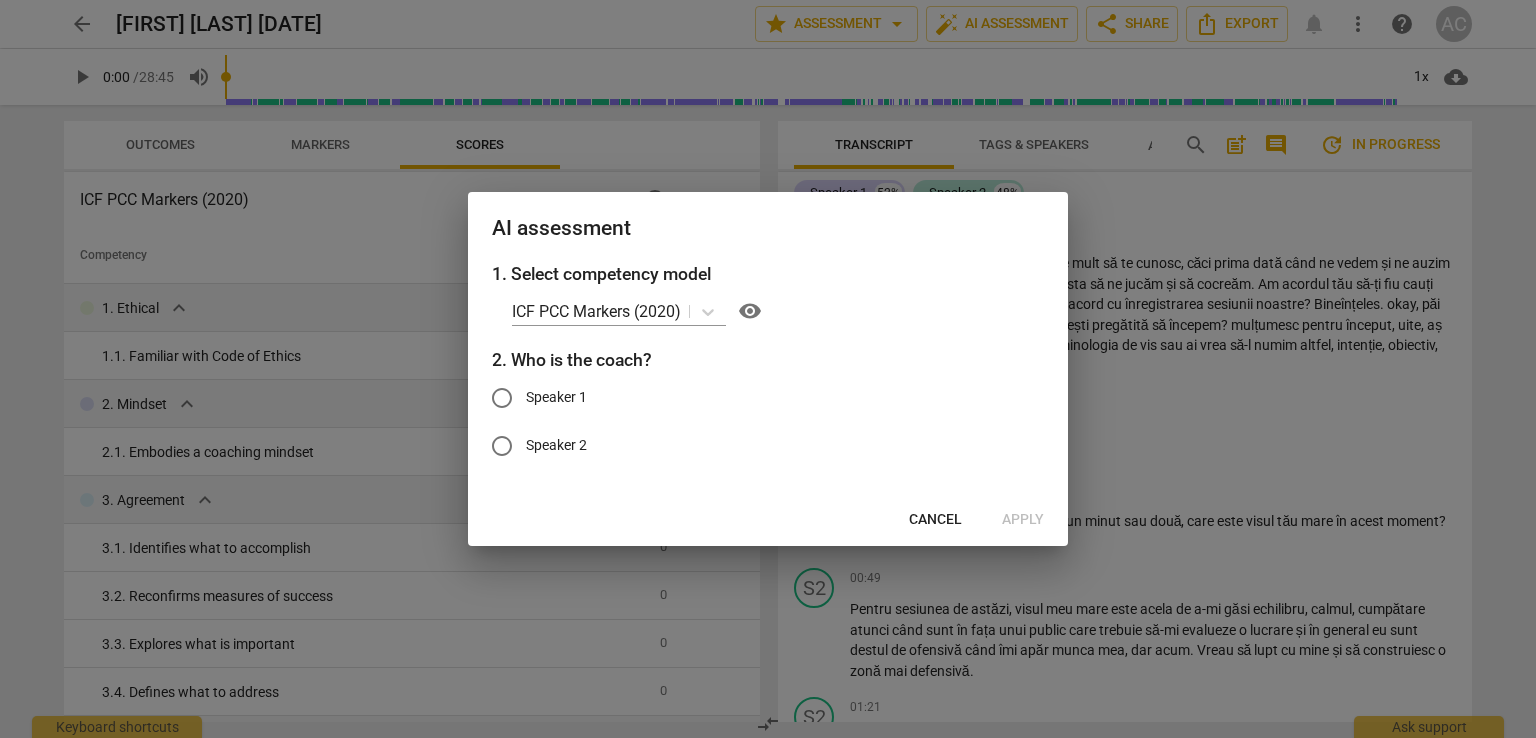 click on "Speaker 1" at bounding box center (556, 397) 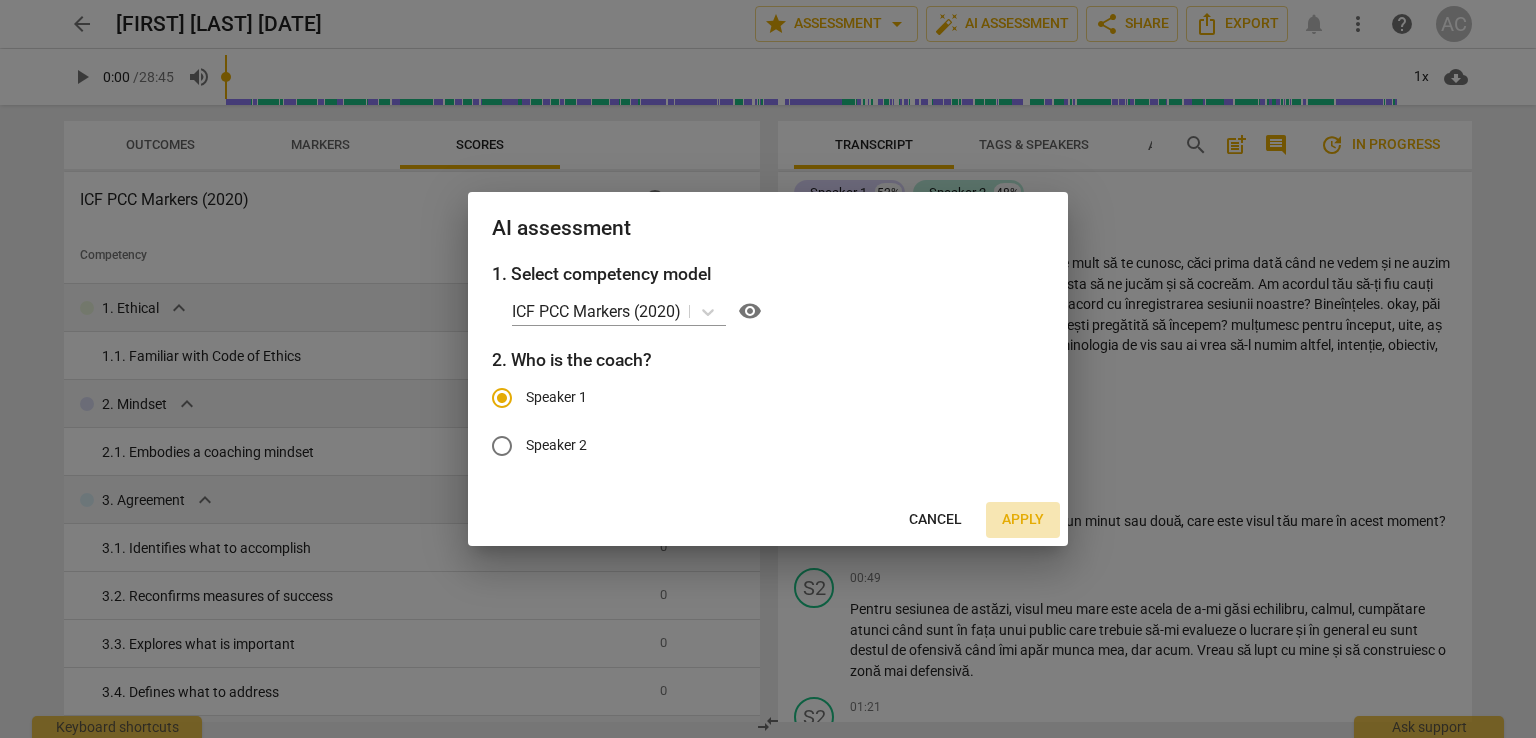 click on "Apply" at bounding box center (1023, 520) 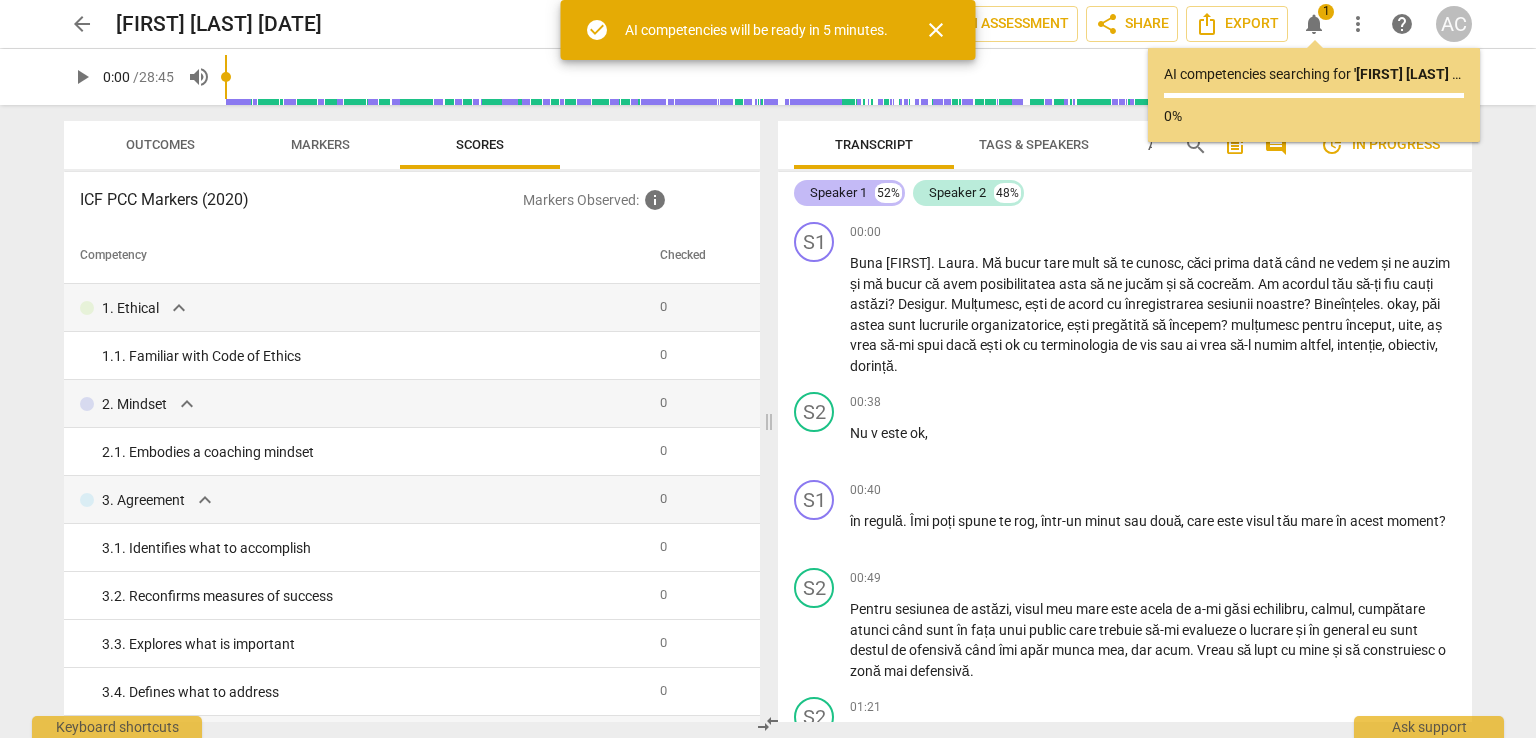 click on "Speaker 1" at bounding box center (838, 193) 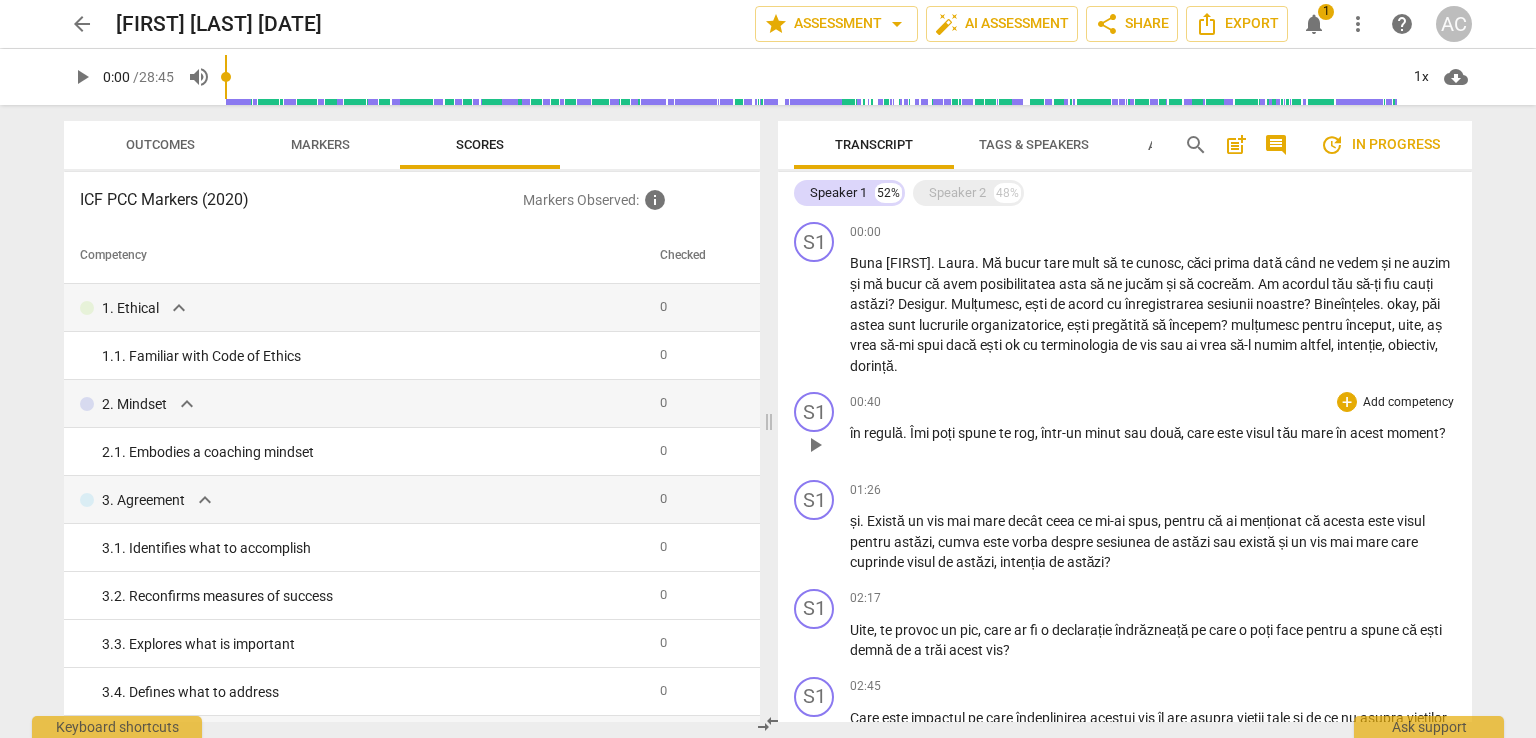 click on "Add competency" at bounding box center [1408, 403] 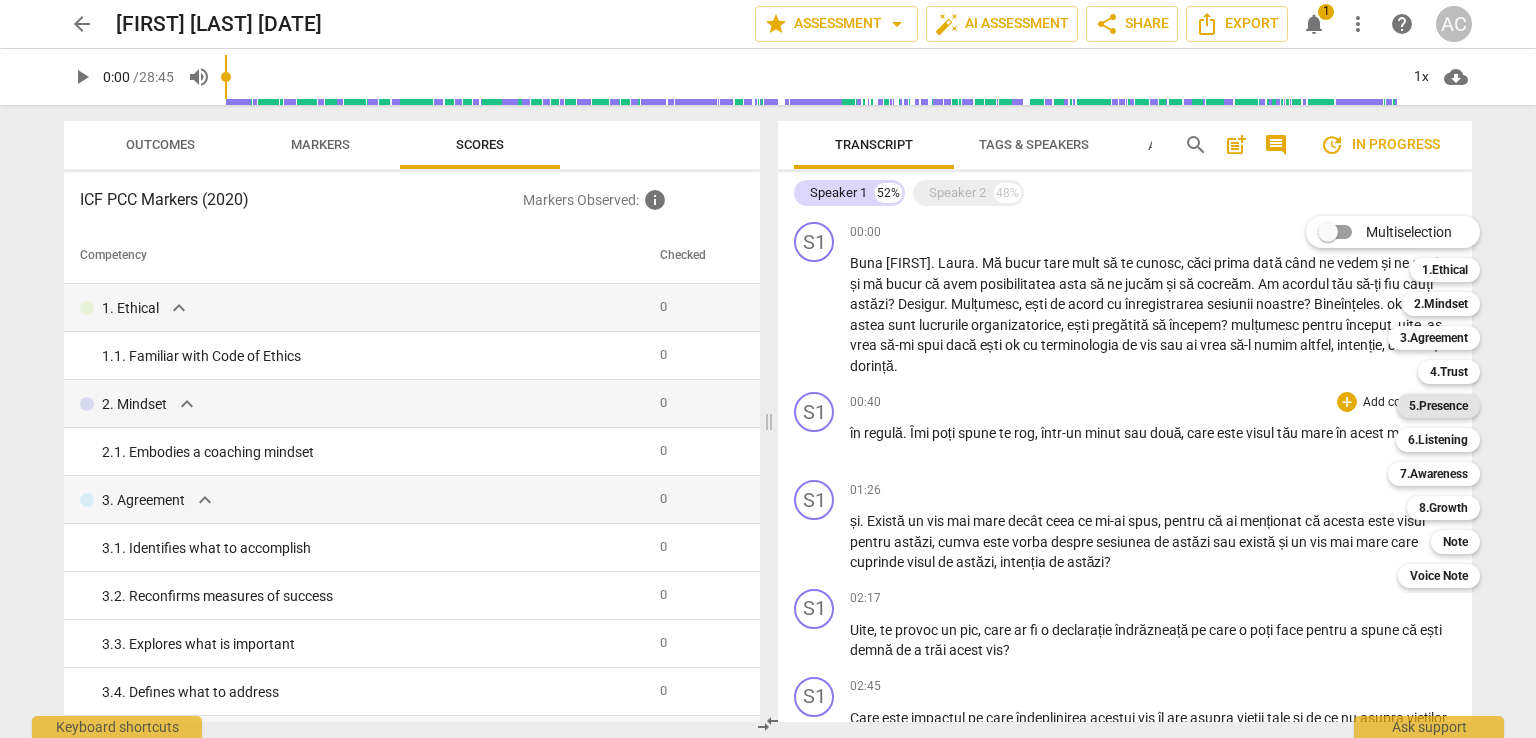 click on "5.Presence" at bounding box center [1438, 406] 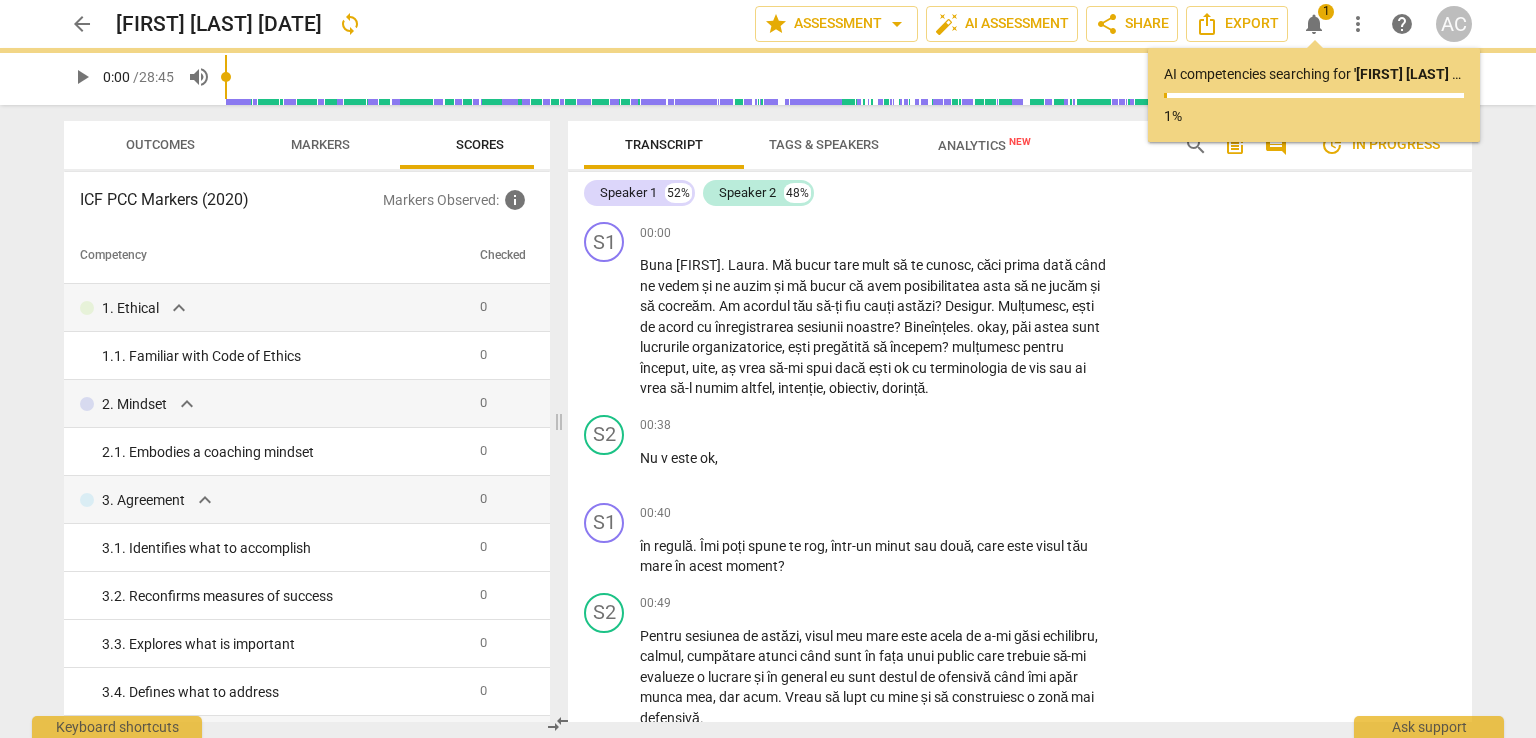click on "arrow_back" at bounding box center (82, 24) 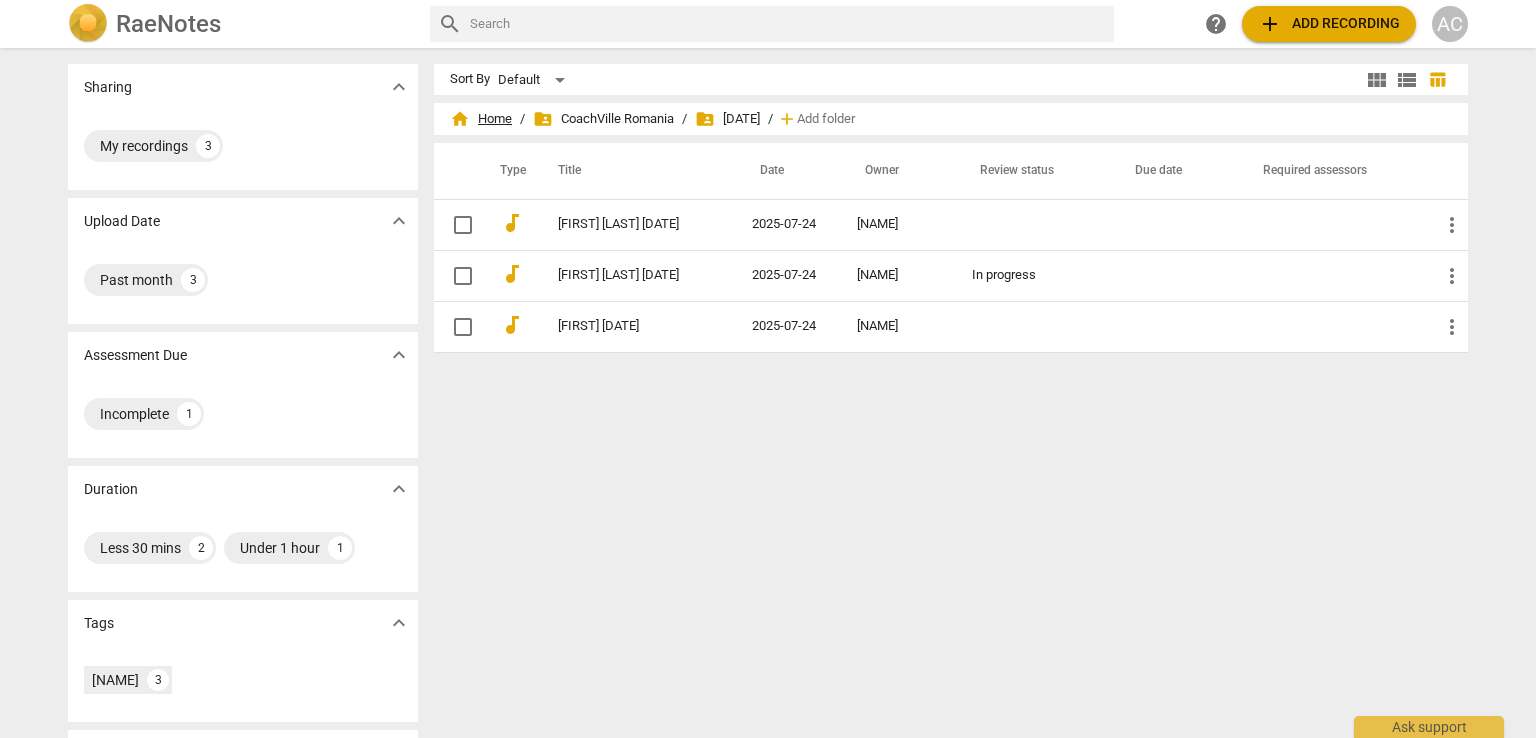click on "home Home" at bounding box center [481, 119] 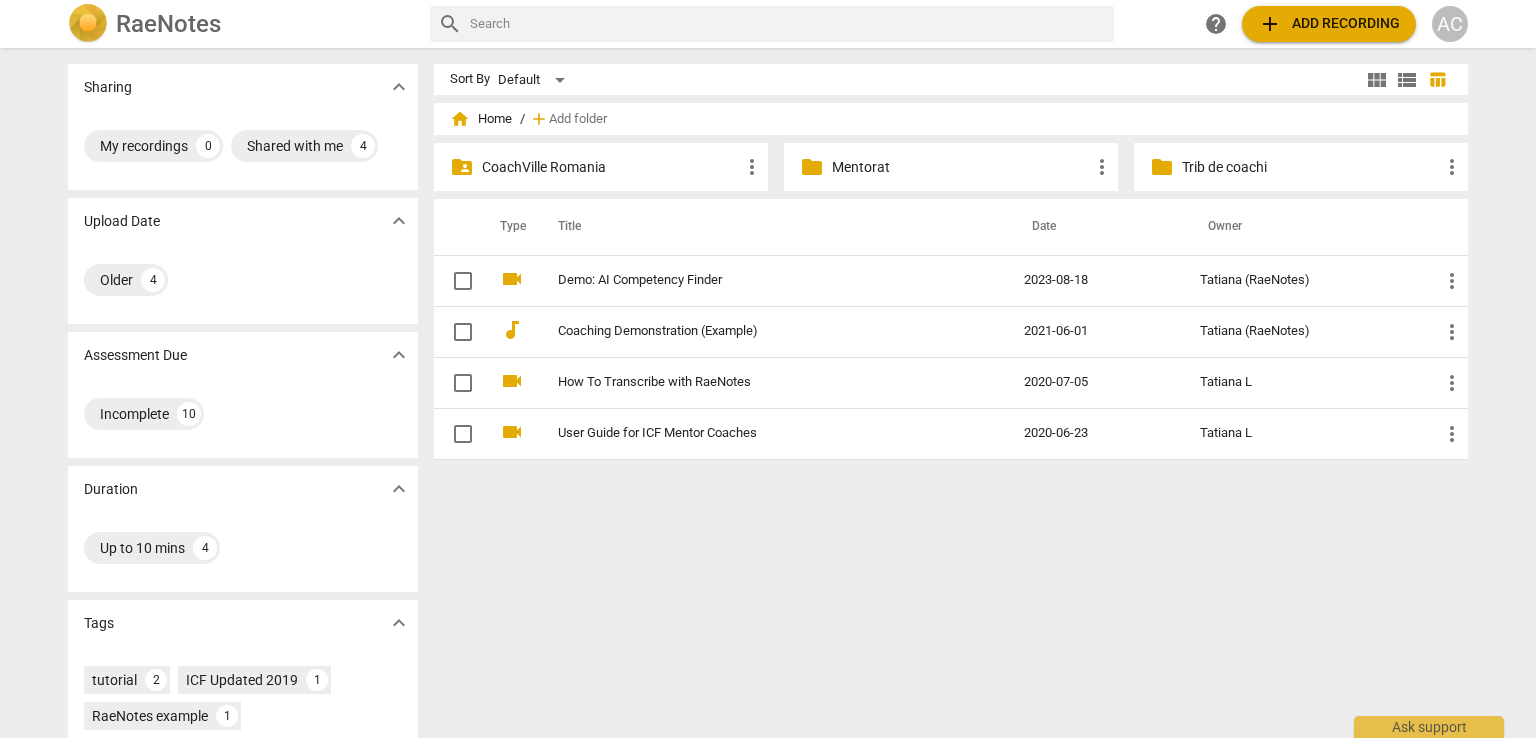 click on "Mentorat" at bounding box center (961, 167) 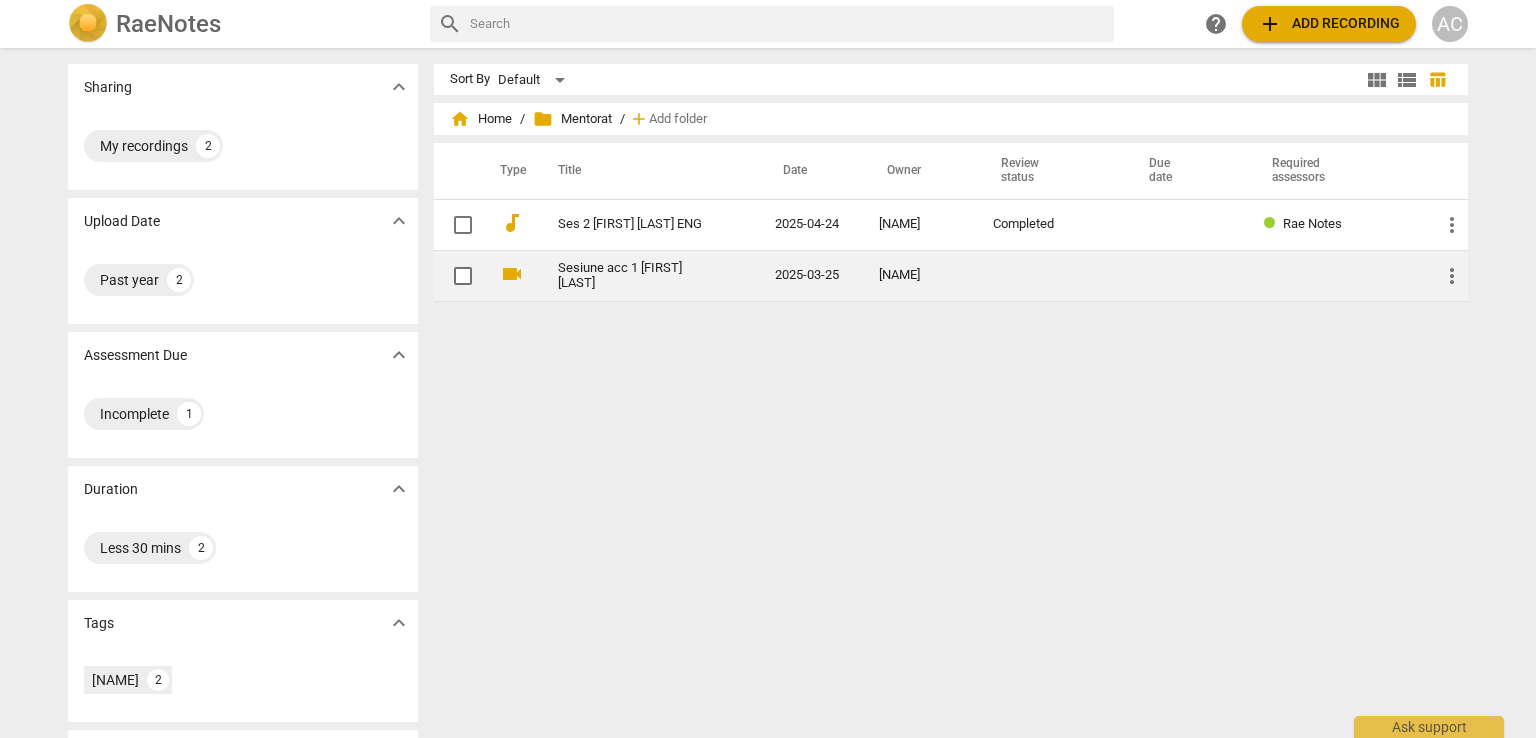 click on "Sesiune acc 1 [FIRST] [LAST]" at bounding box center (630, 276) 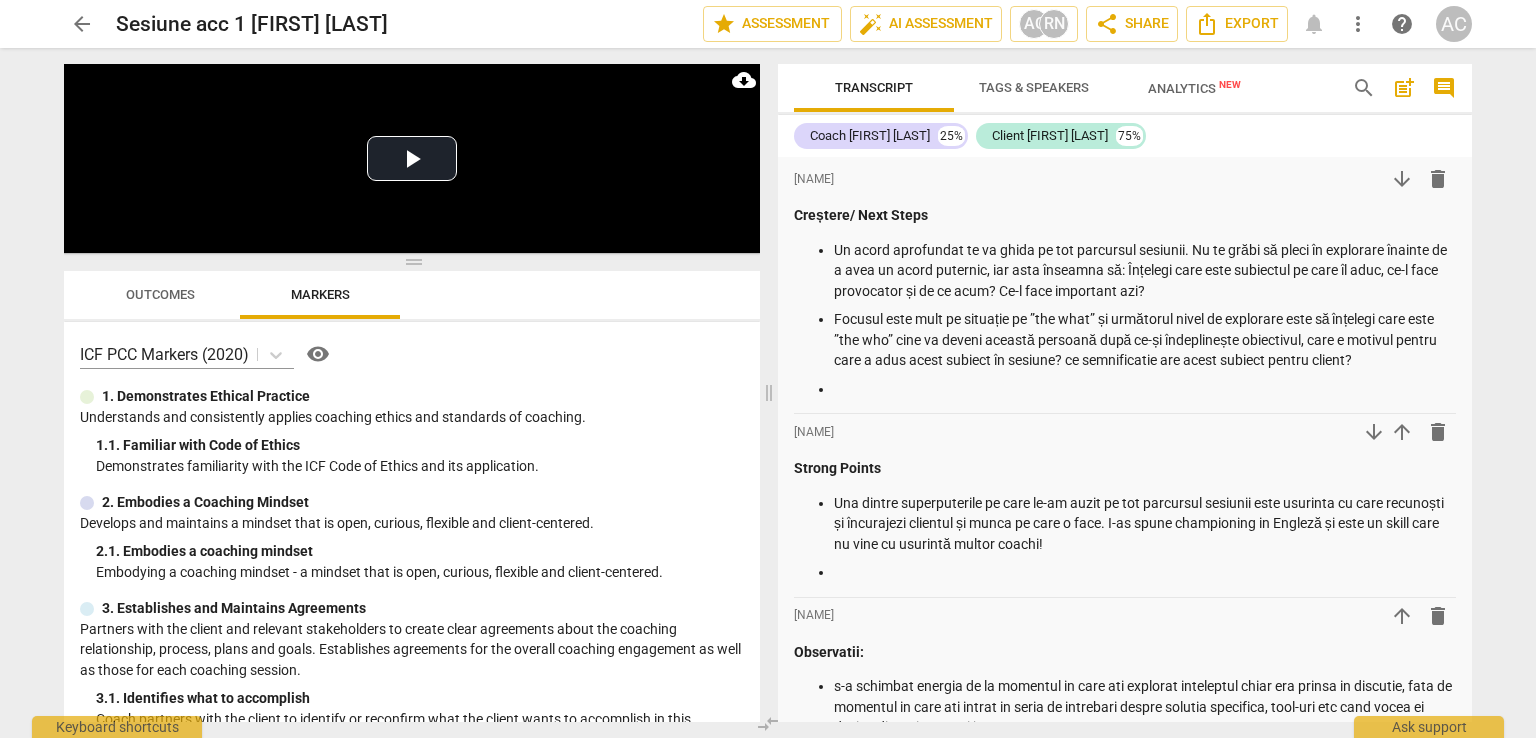click on "AC" at bounding box center (1454, 24) 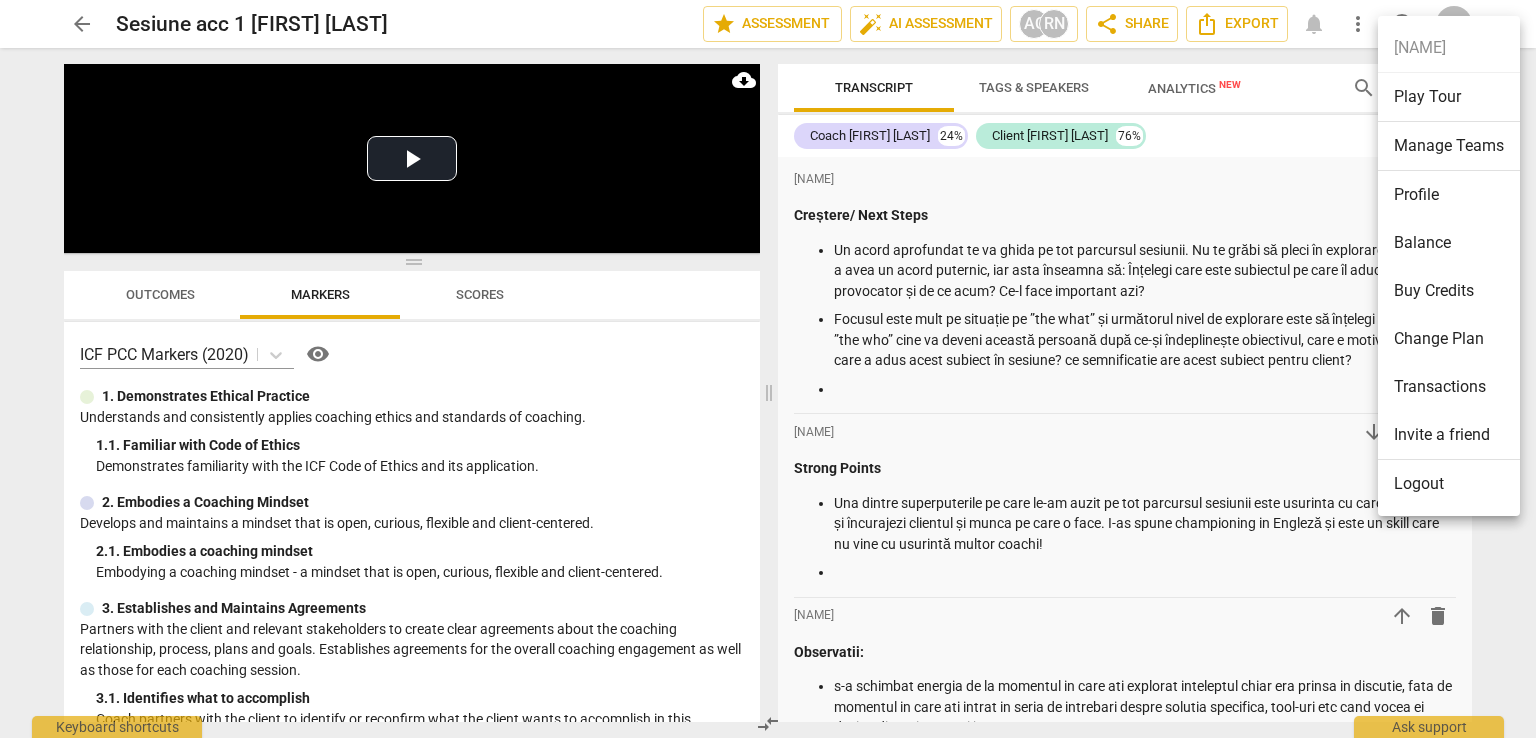 click at bounding box center (768, 369) 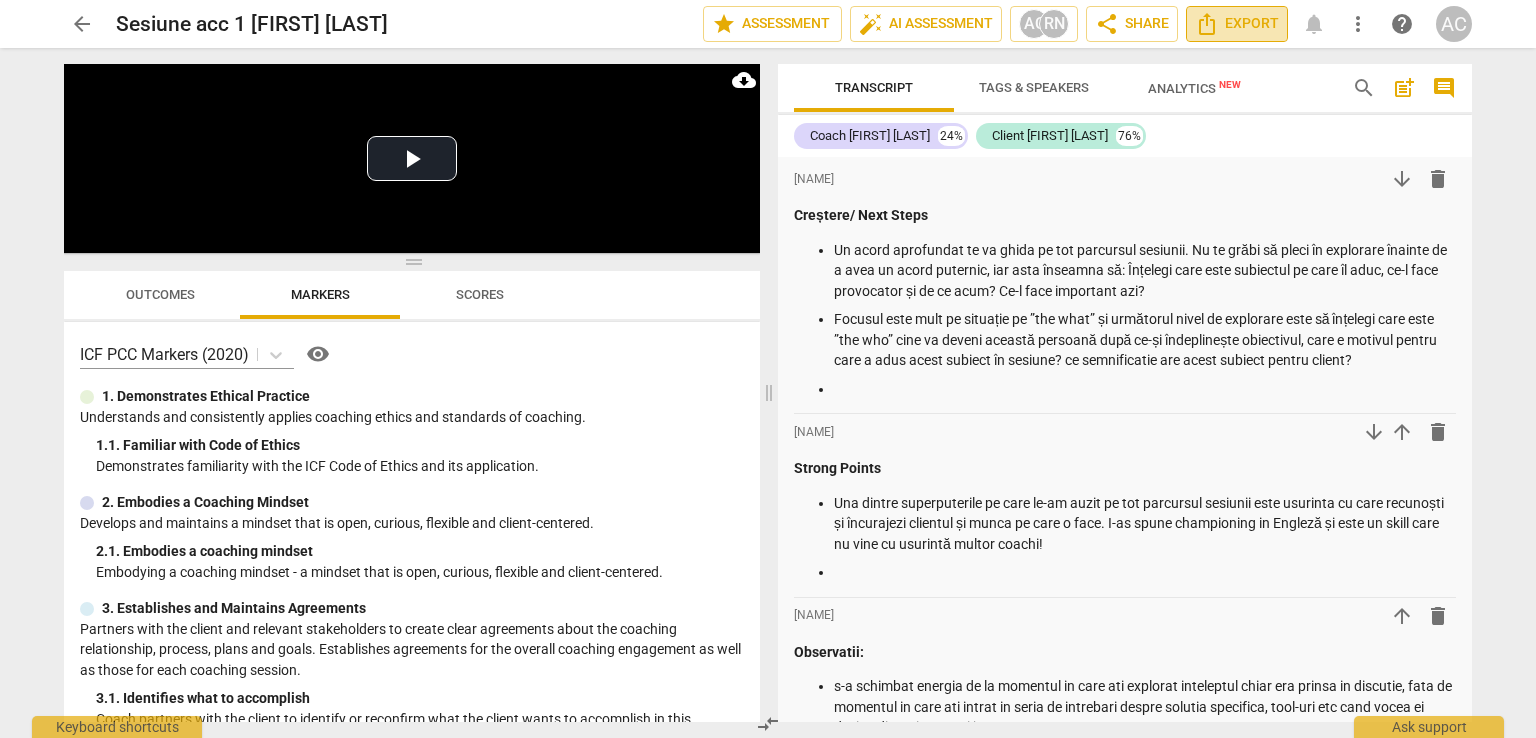 click on "Export" at bounding box center (1237, 24) 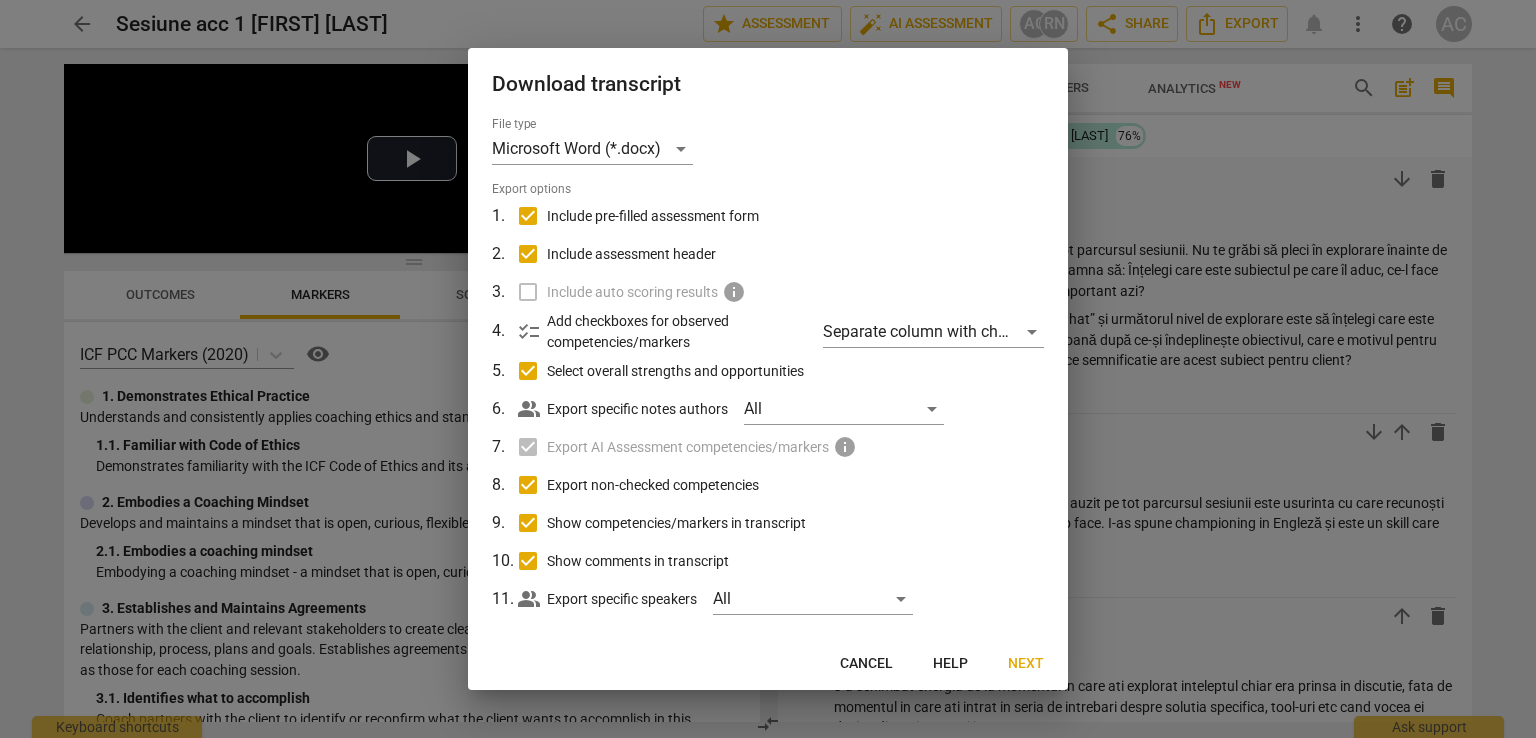 click on "Cancel" at bounding box center [866, 664] 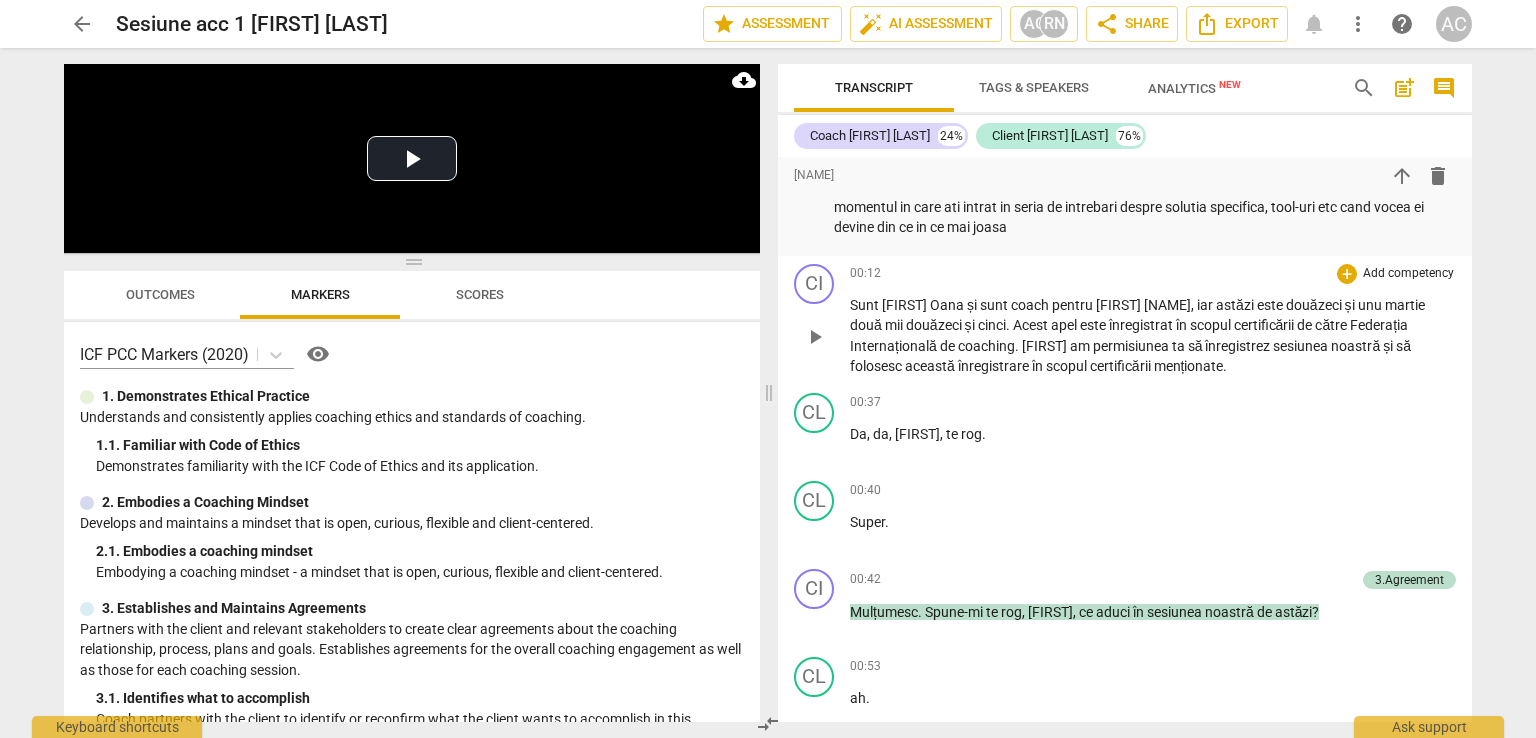 scroll, scrollTop: 600, scrollLeft: 0, axis: vertical 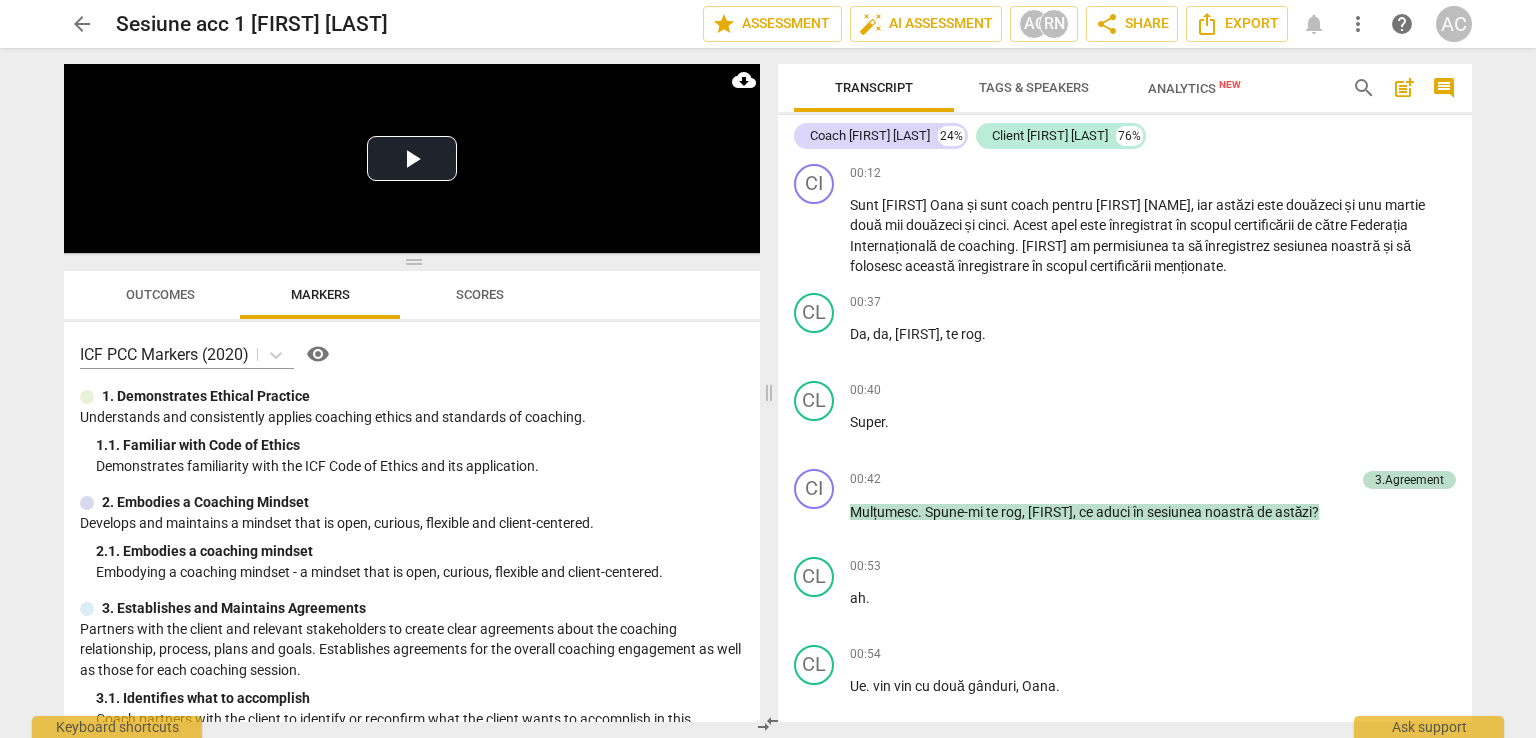 click on "Outcomes" at bounding box center (160, 295) 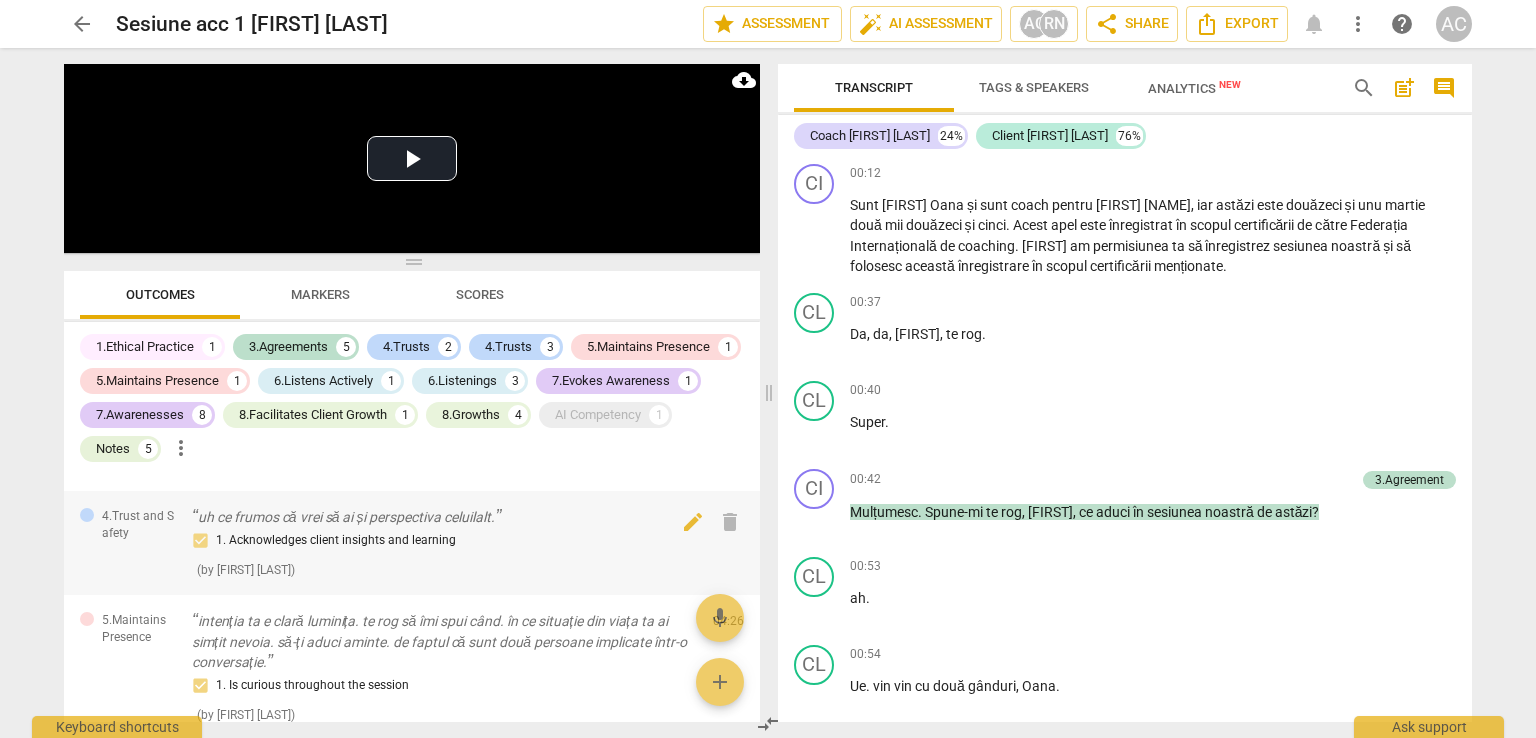 scroll, scrollTop: 600, scrollLeft: 0, axis: vertical 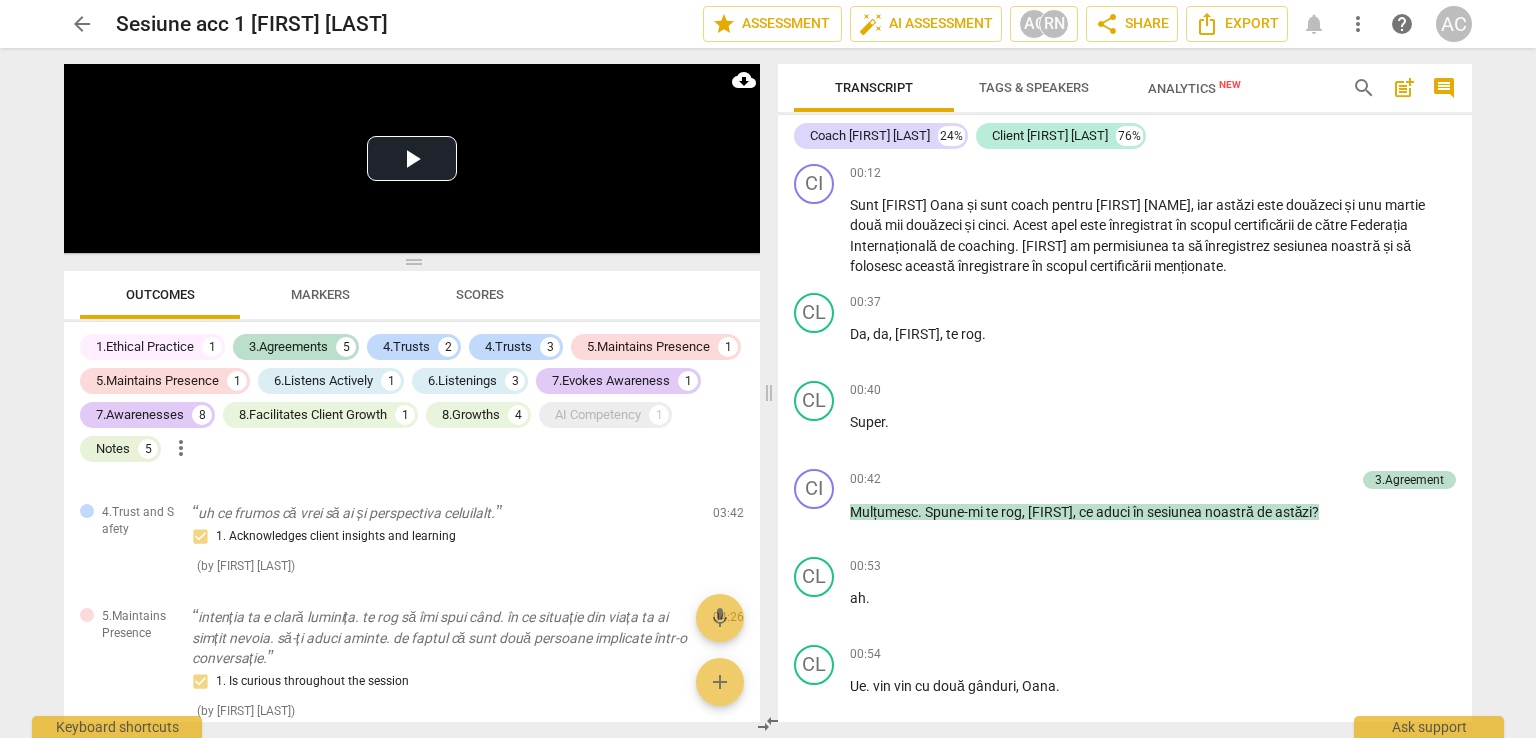 type 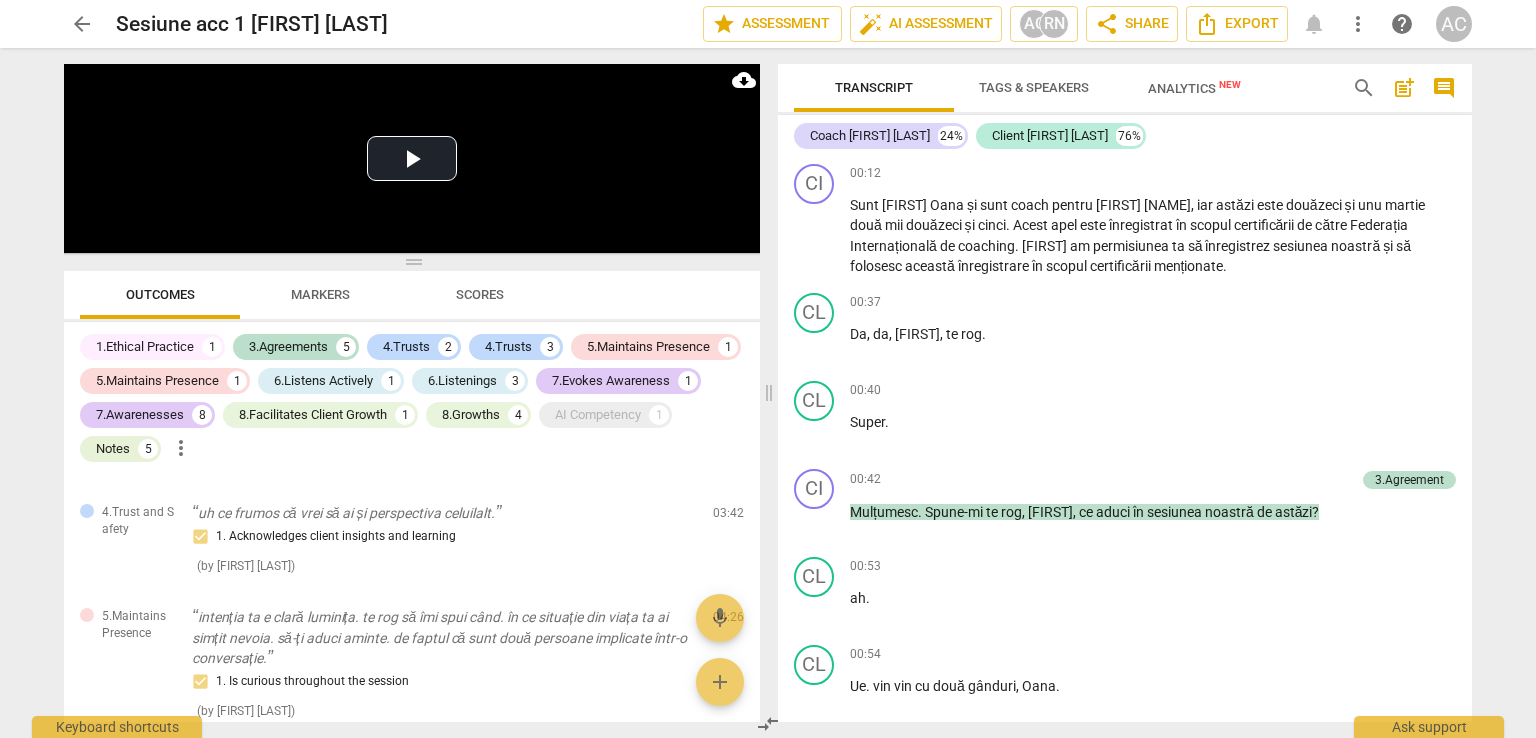 click on "arrow_back" at bounding box center [82, 24] 